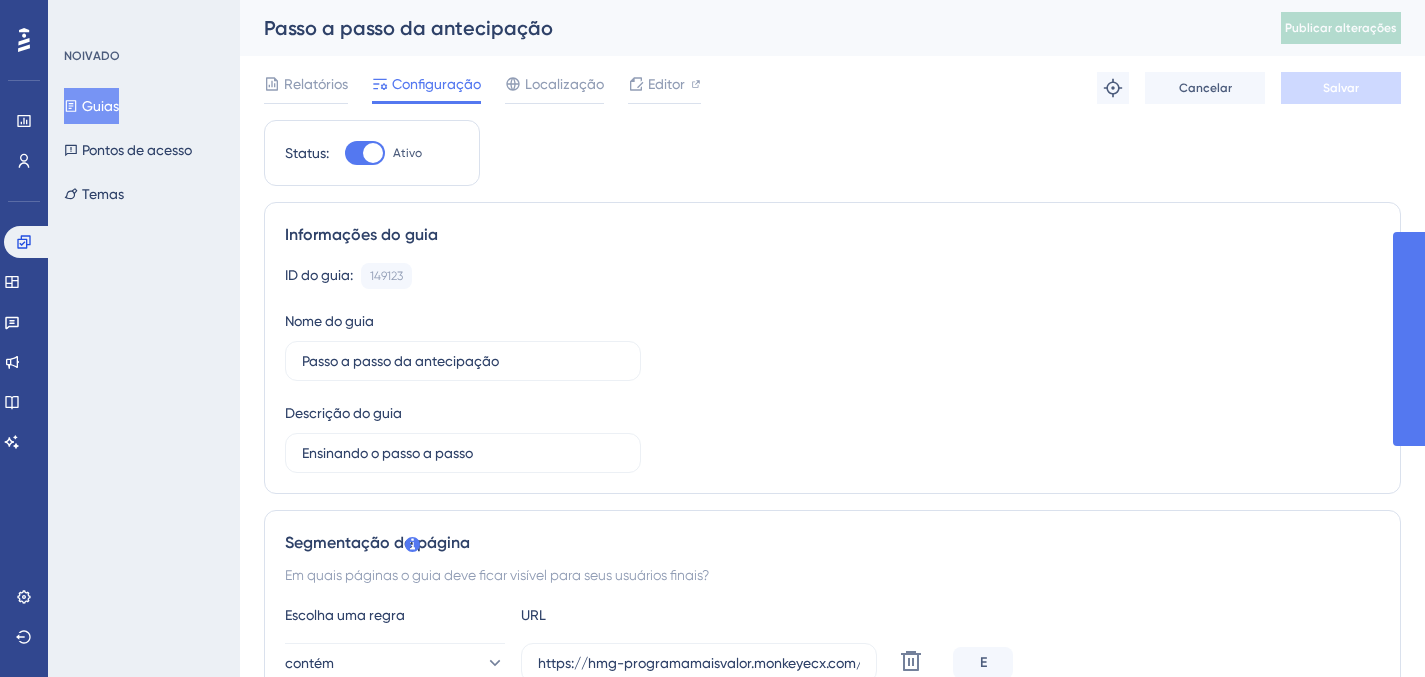 scroll, scrollTop: 0, scrollLeft: 0, axis: both 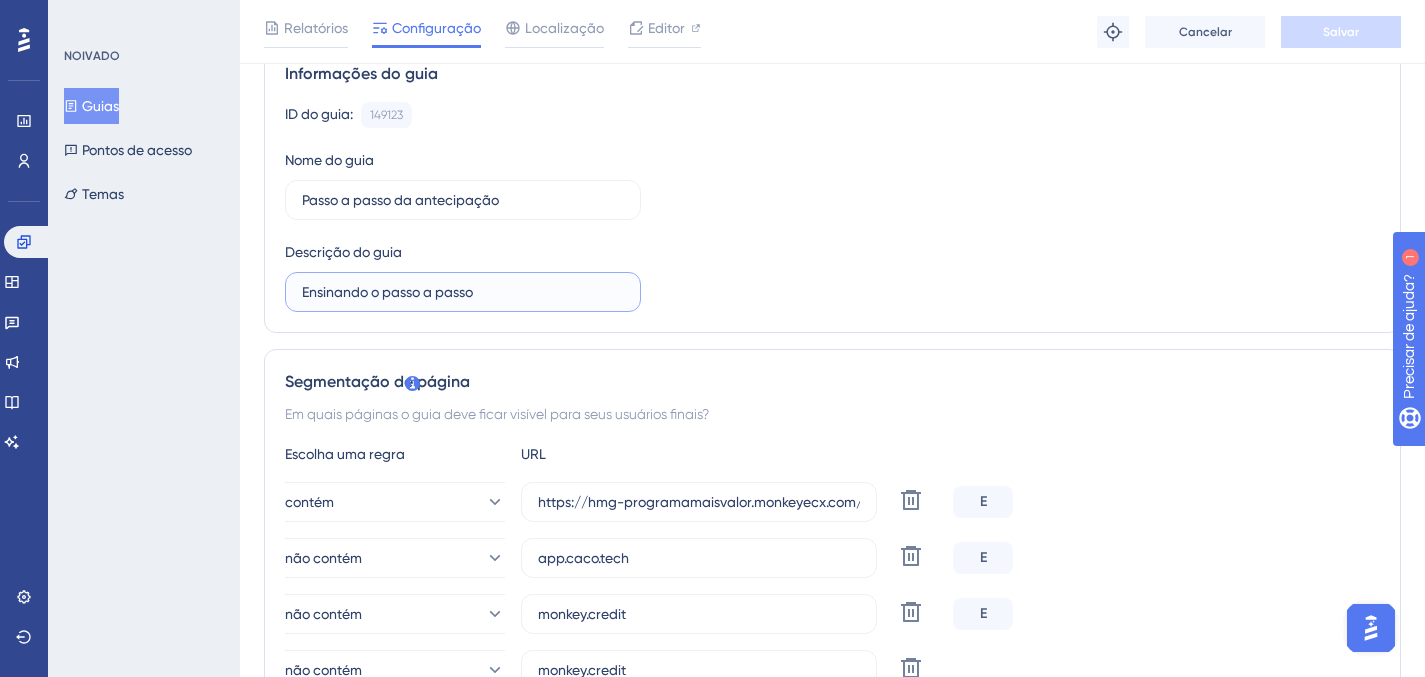 click on "Ensinando o passo a passo" at bounding box center (463, 292) 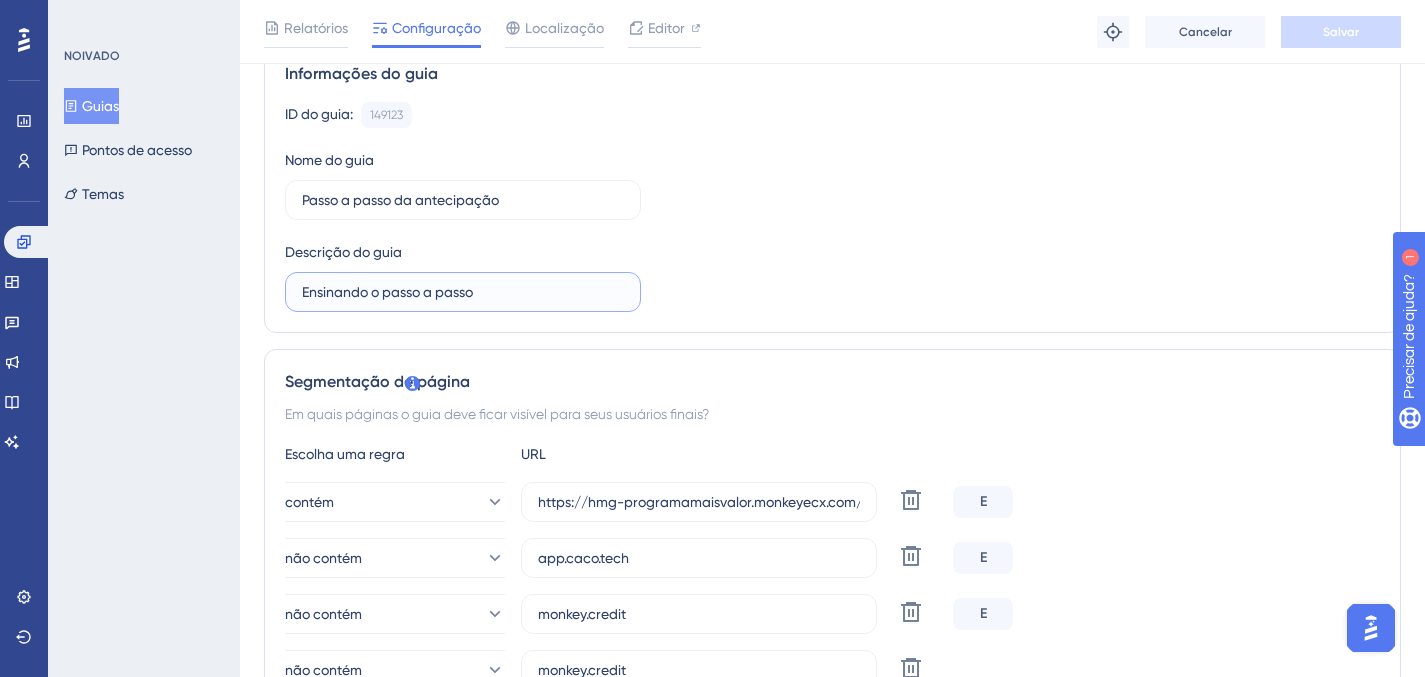 drag, startPoint x: 528, startPoint y: 295, endPoint x: 514, endPoint y: 292, distance: 14.3178215 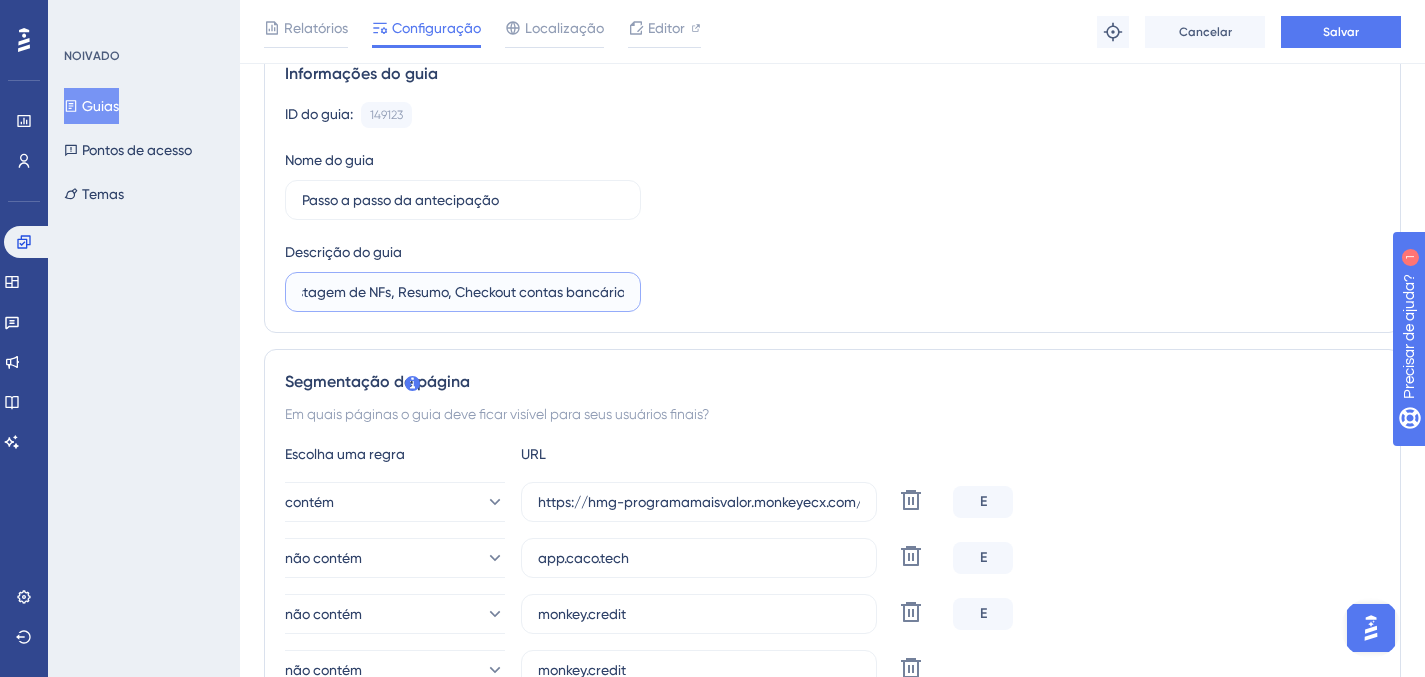 scroll, scrollTop: 0, scrollLeft: 203, axis: horizontal 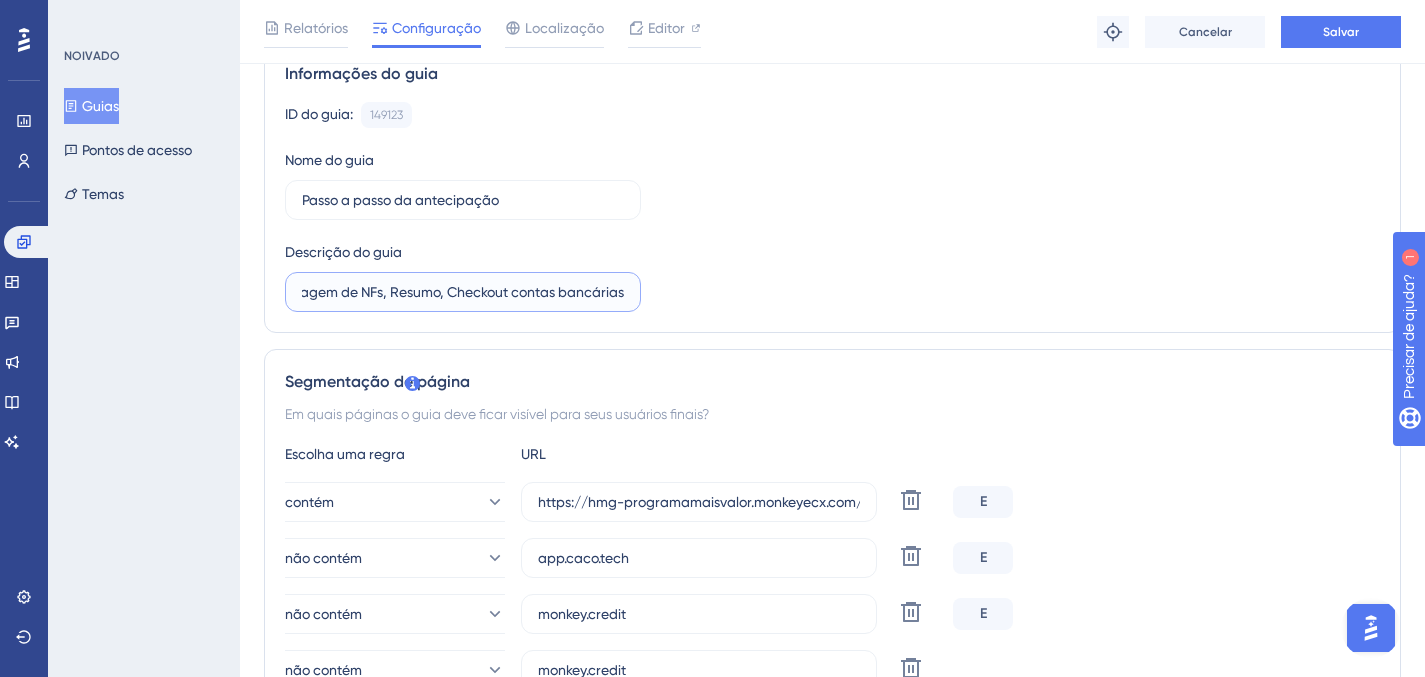 click on "Ensinando o passo a passo: listagem de NFs, Resumo, Checkout contas bancárias" at bounding box center [463, 292] 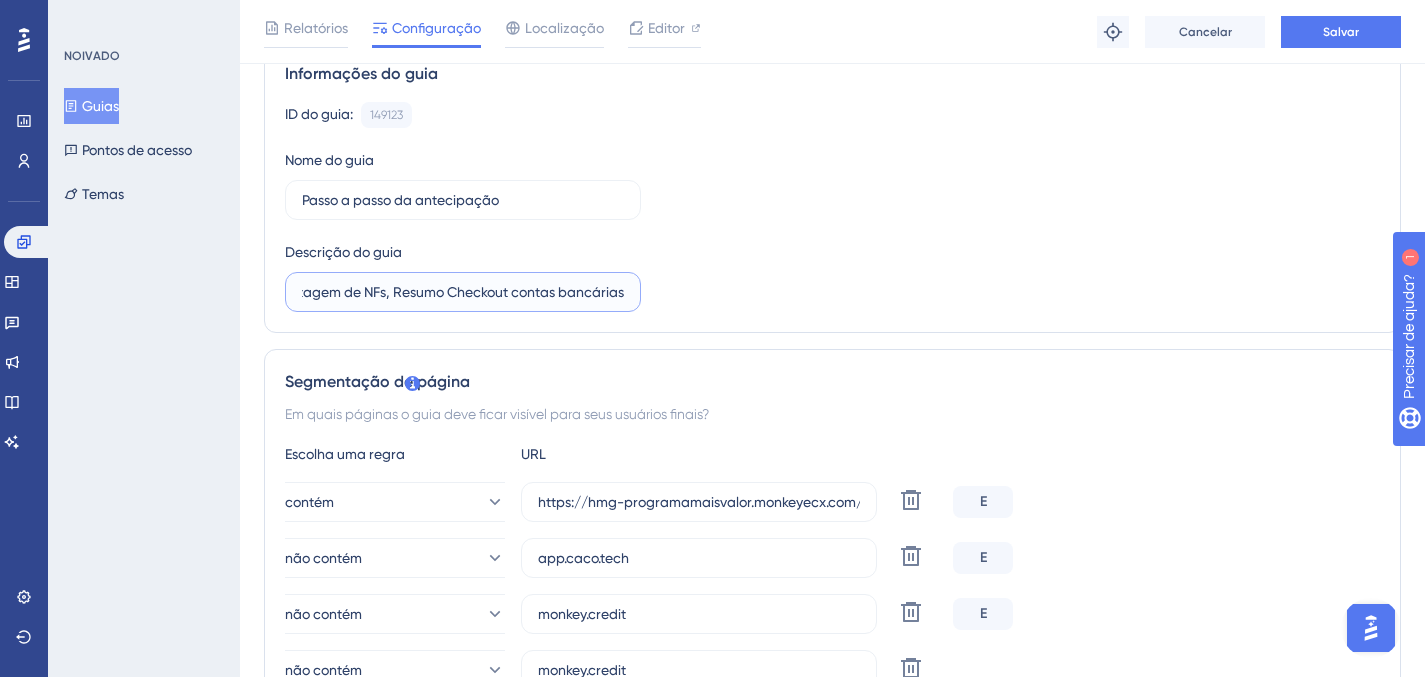 scroll, scrollTop: 0, scrollLeft: 200, axis: horizontal 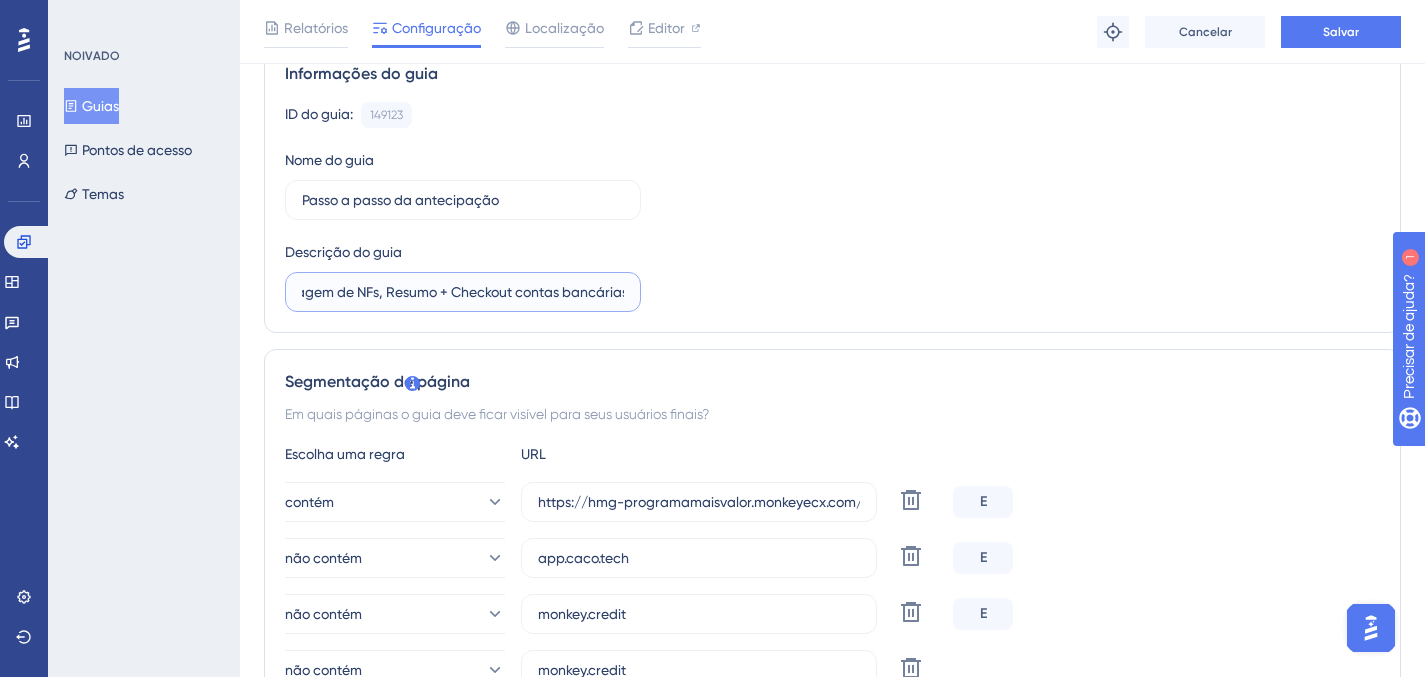 click on "Ensinando o passo a passo: listagem de NFs, Resumo + Checkout contas bancárias" at bounding box center [463, 292] 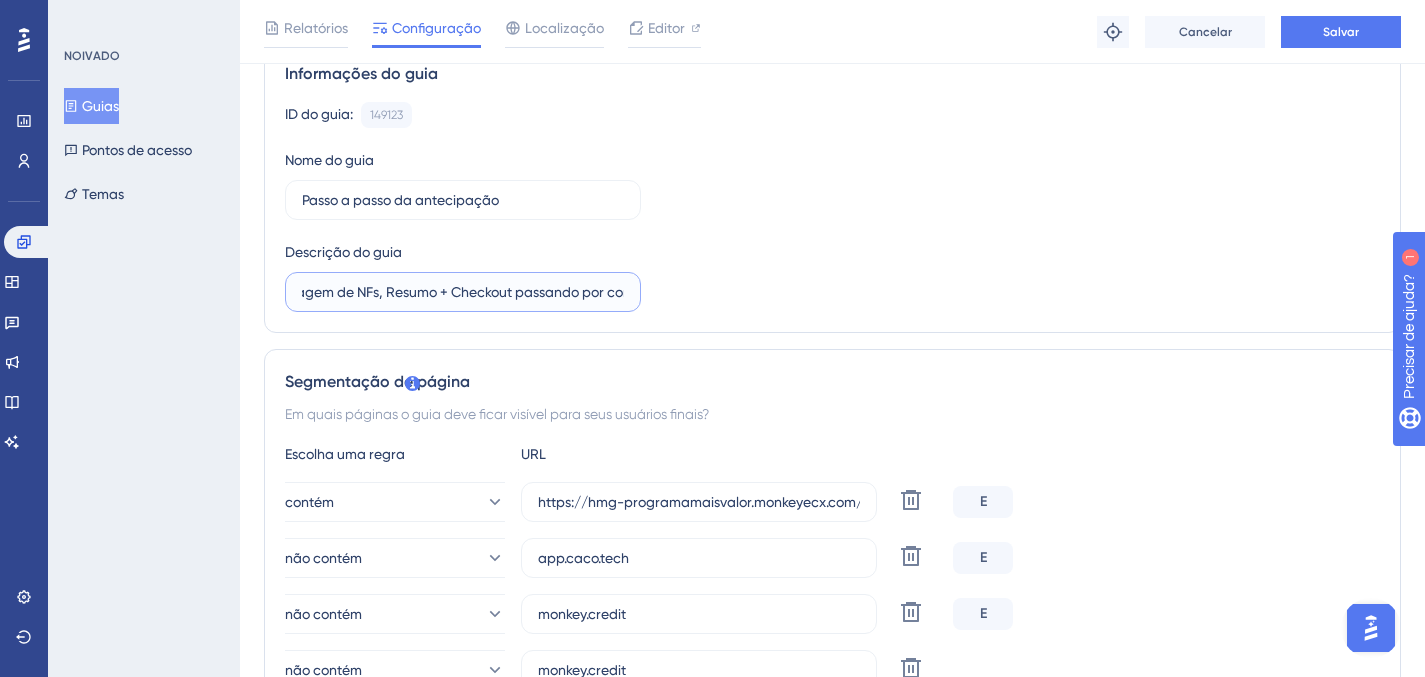 type on "Ensinando o passo a passo: listagem de NFs, Resumo + Checkout passando por contas bancárias" 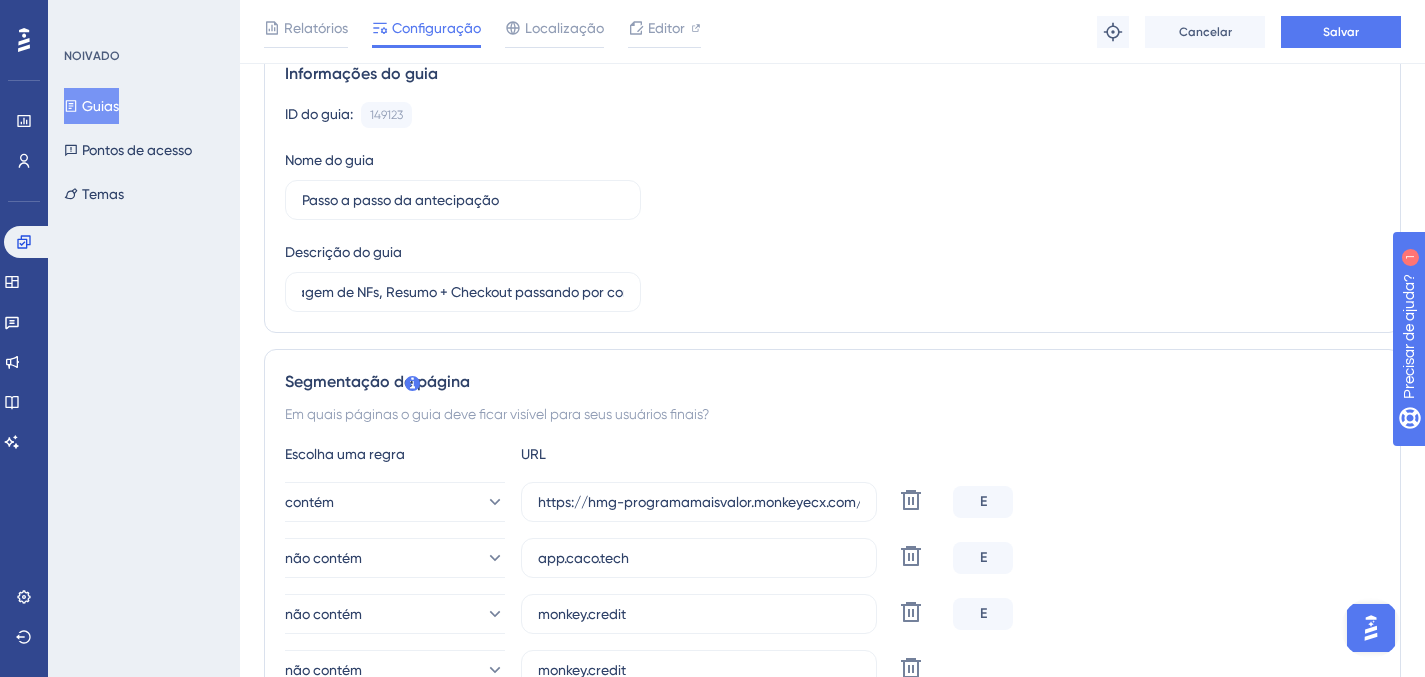click on "ID do guia: [ID] Cópia Nome do guia Passo a passo da antecipação Descrição do guia Ensinando o passo a passo: listagem de NFs, Resumo + Checkout passando por contas bancárias" at bounding box center (832, 207) 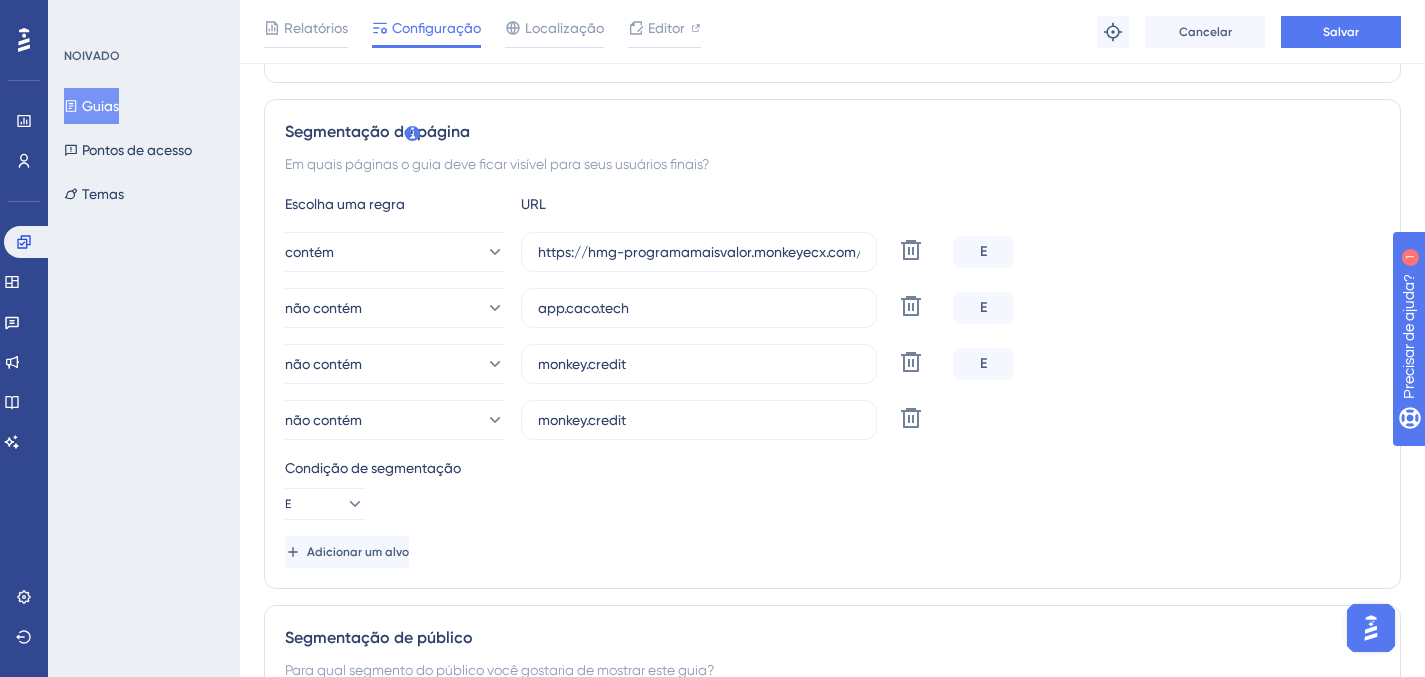scroll, scrollTop: 475, scrollLeft: 0, axis: vertical 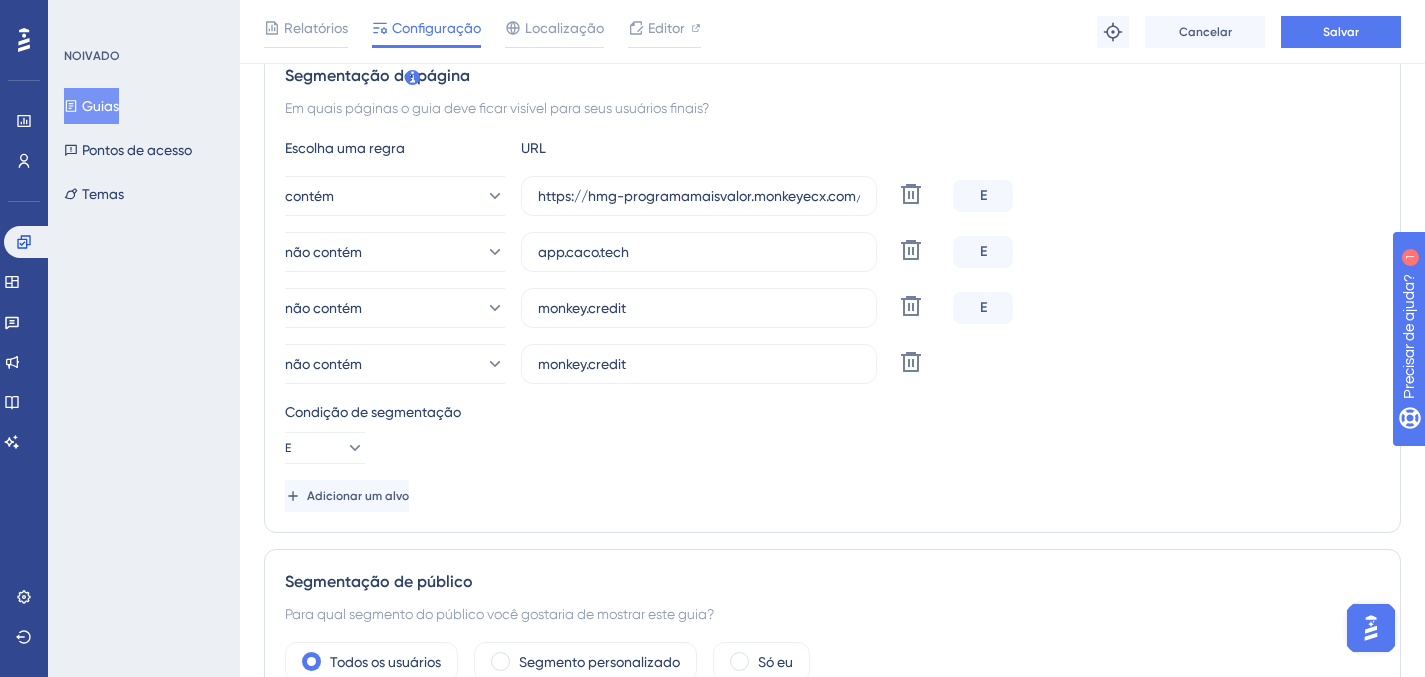 click on "Escolha uma regra URL contém https://hmg-programamaisvalor.monkeyecx.com/app/seller/shopping/selection/ Excluir E não contém app.caco.tech Excluir E não contém monkey.credit Excluir E não contém riscosacado.itau.com.br Excluir Condição de segmentação E Adicionar um alvo" at bounding box center [832, 324] 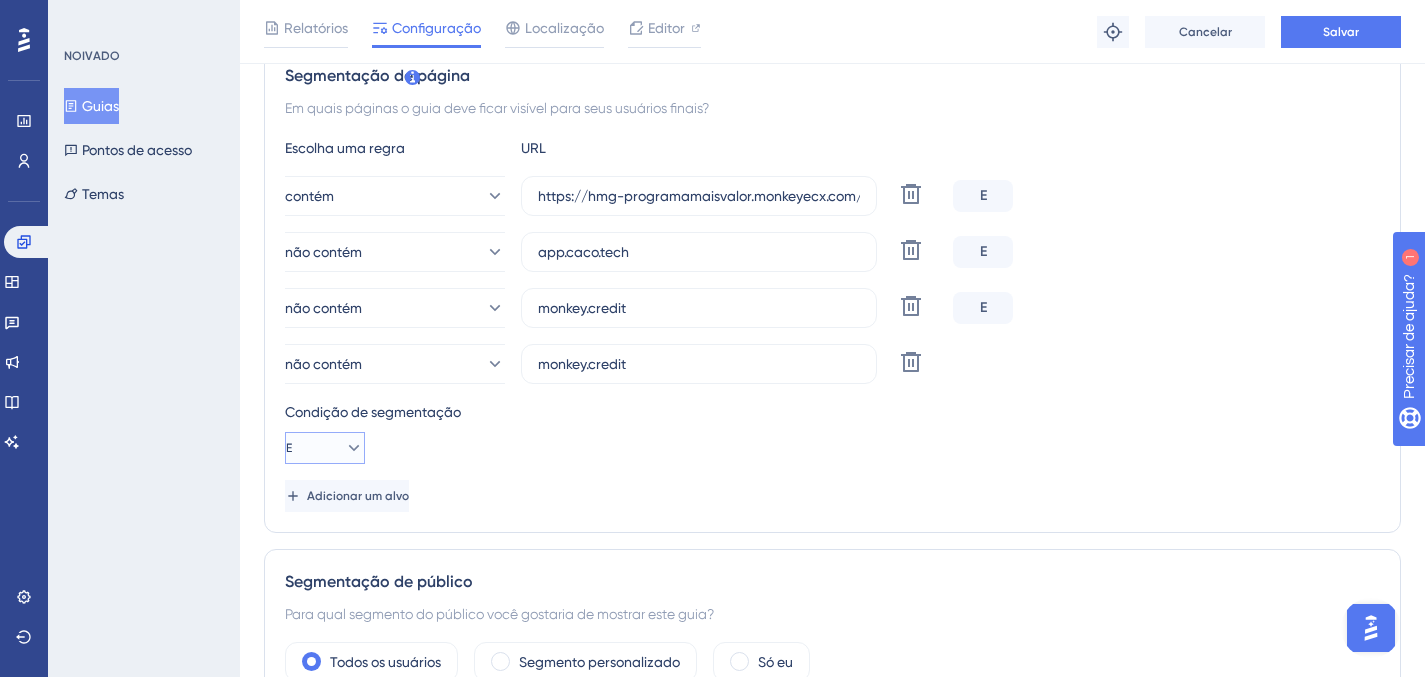 click on "E" at bounding box center [325, 448] 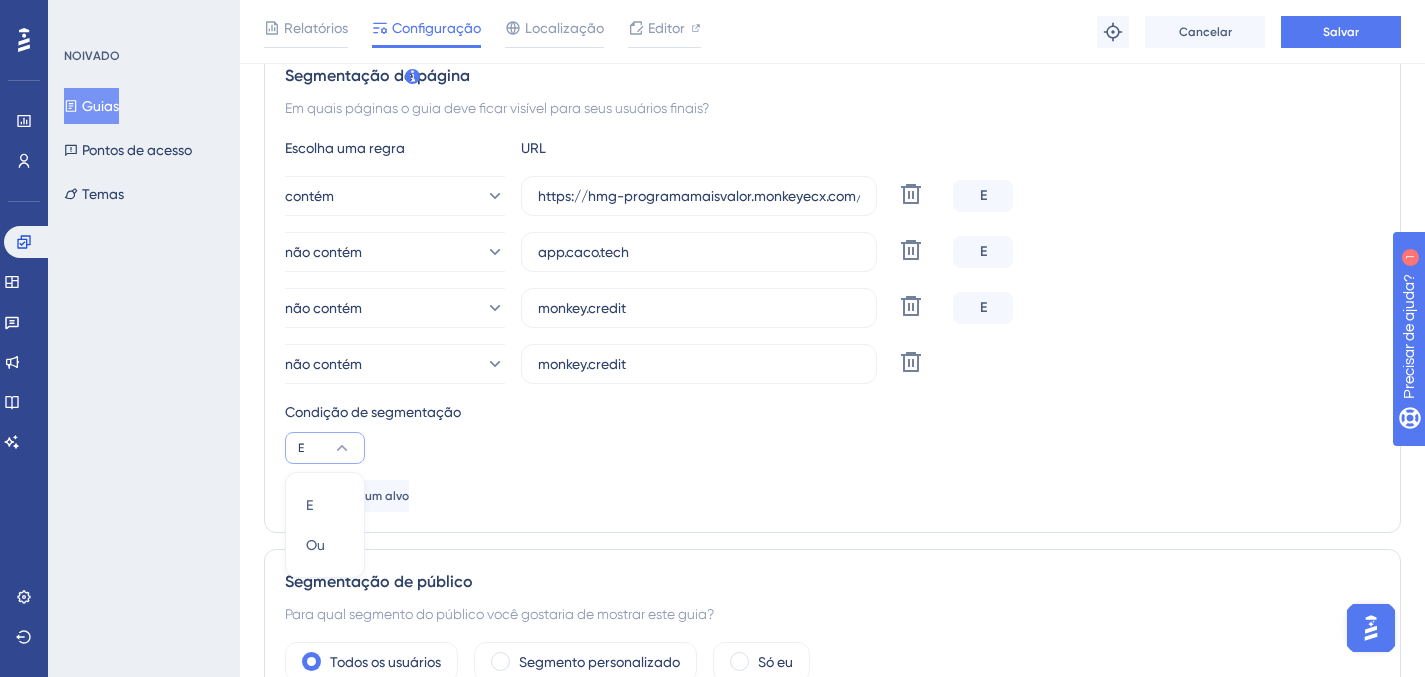 click on "Condição de segmentação E E E Ou Ou" at bounding box center [832, 432] 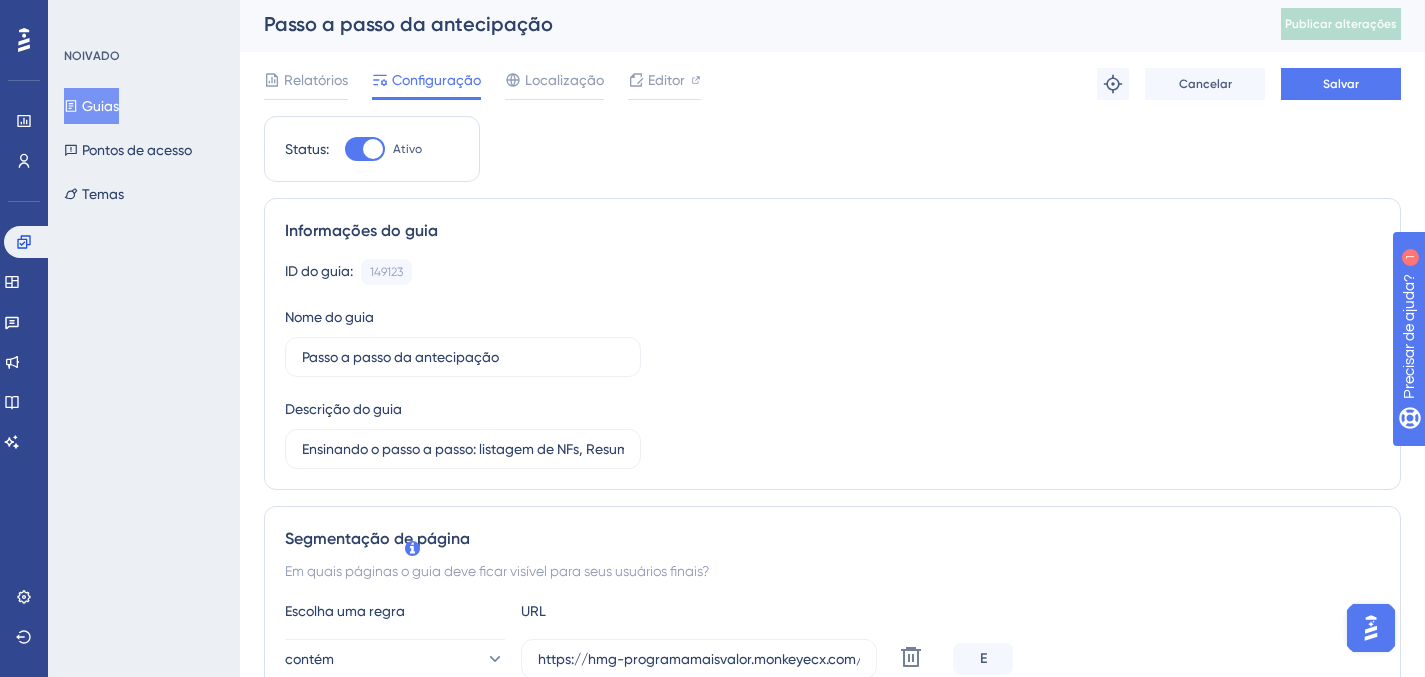 scroll, scrollTop: 8, scrollLeft: 0, axis: vertical 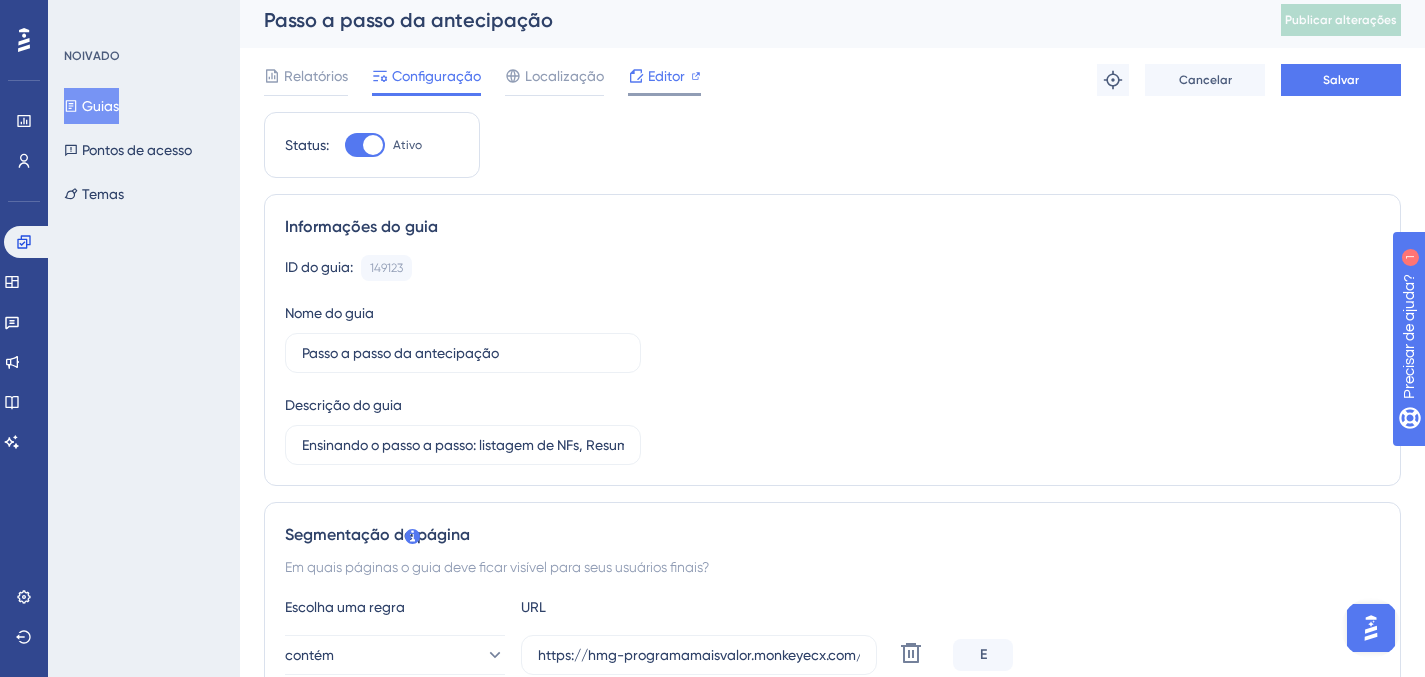 click on "Editor" at bounding box center (666, 76) 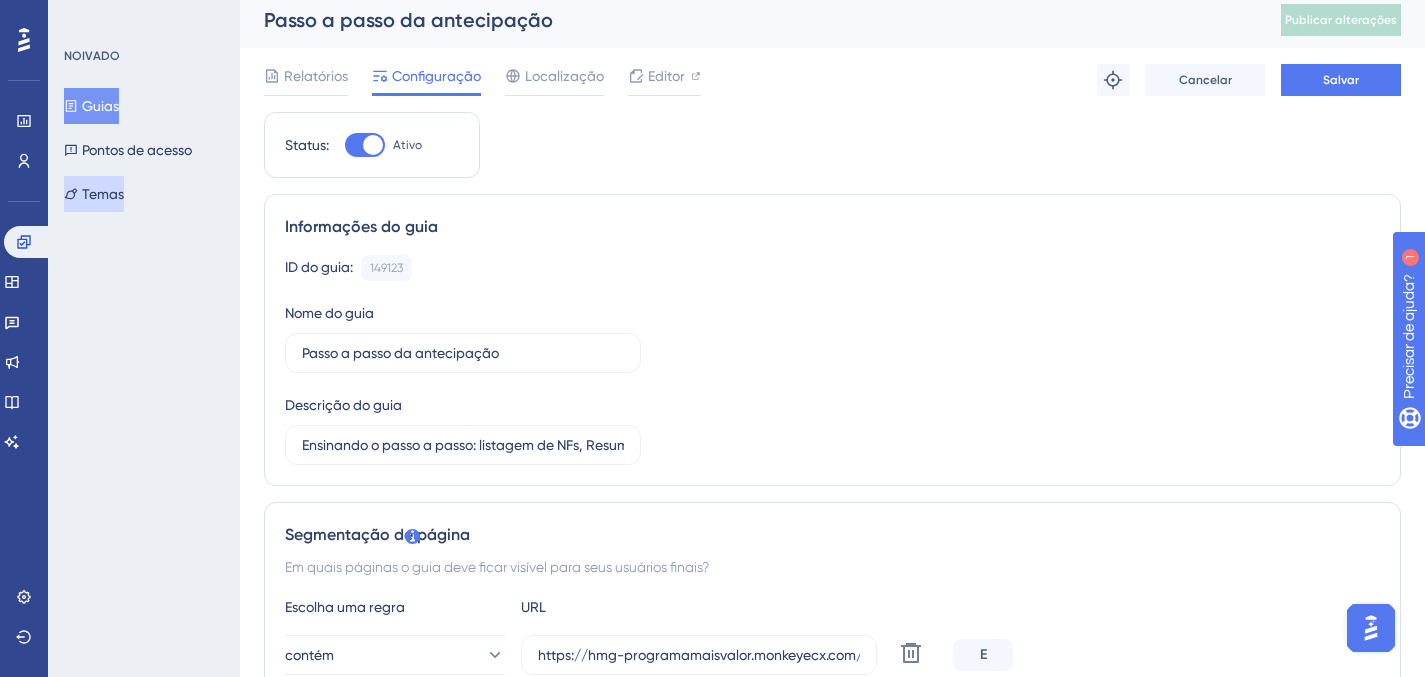 click on "Temas" at bounding box center [94, 194] 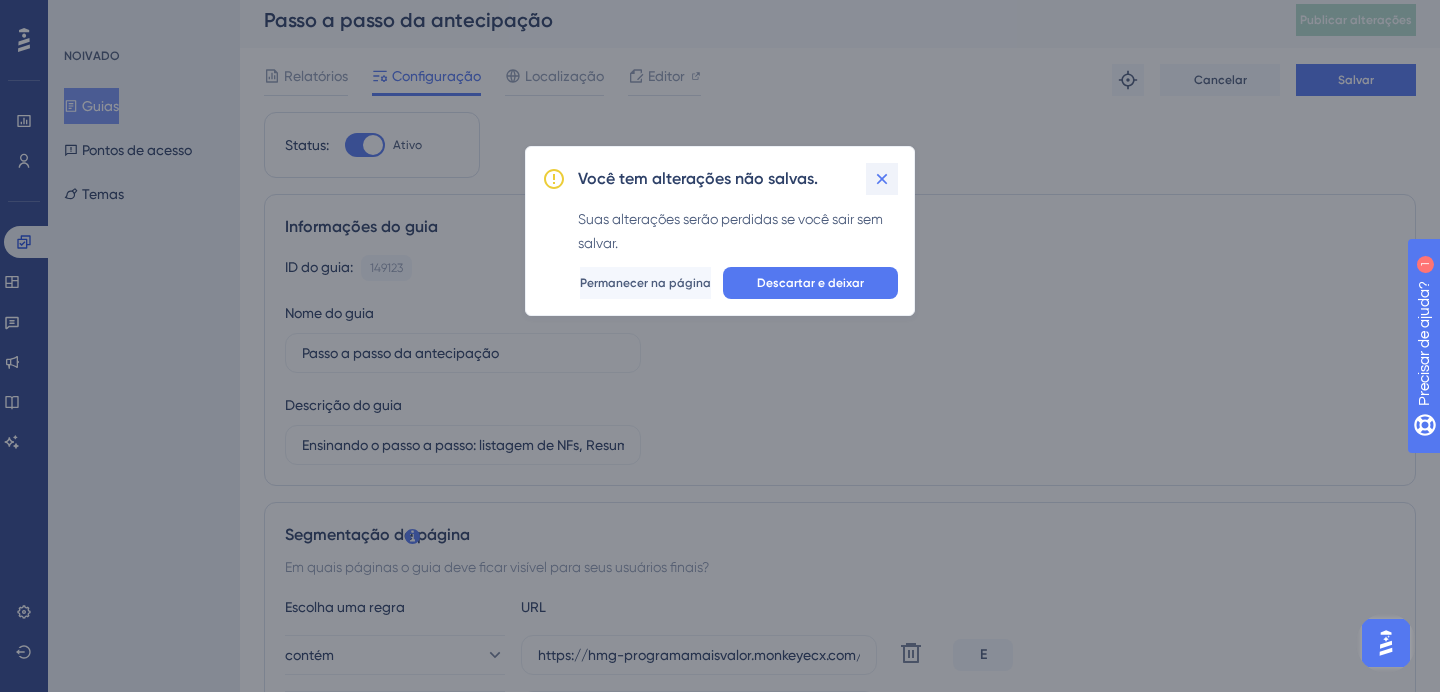 click 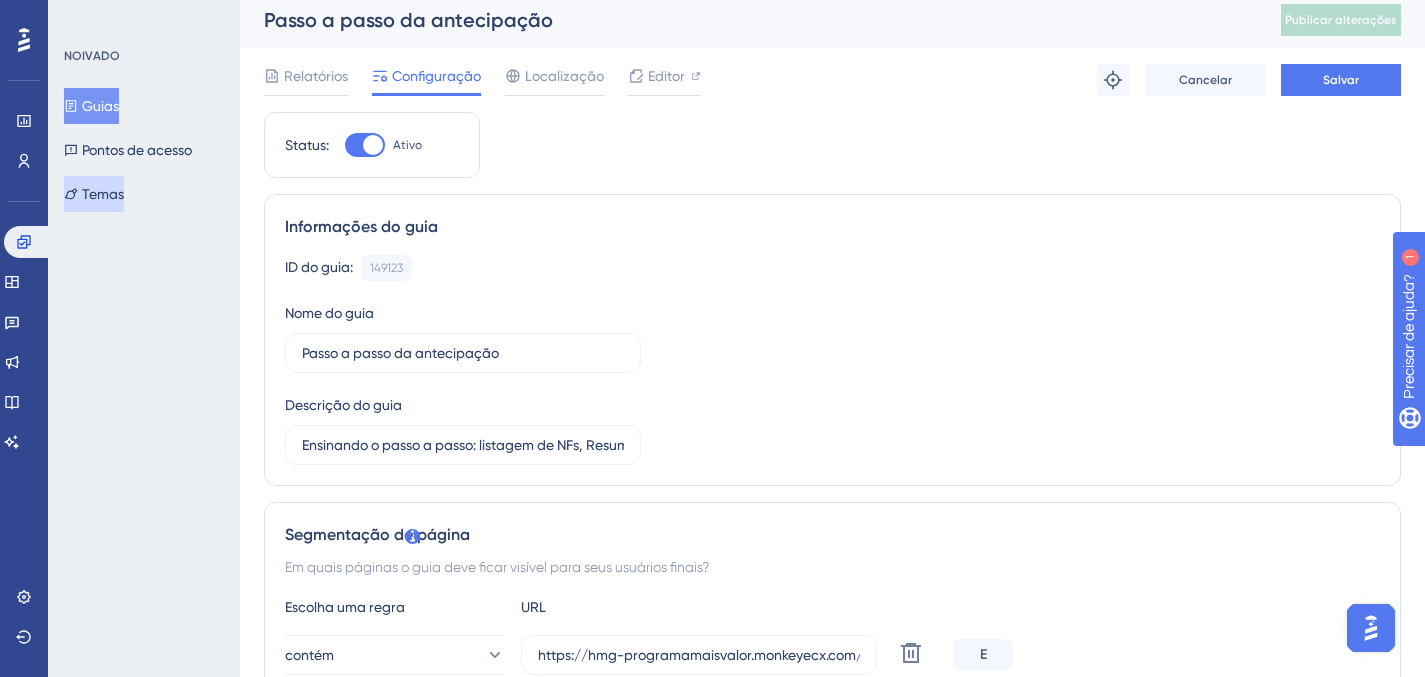 click on "Temas" at bounding box center (103, 194) 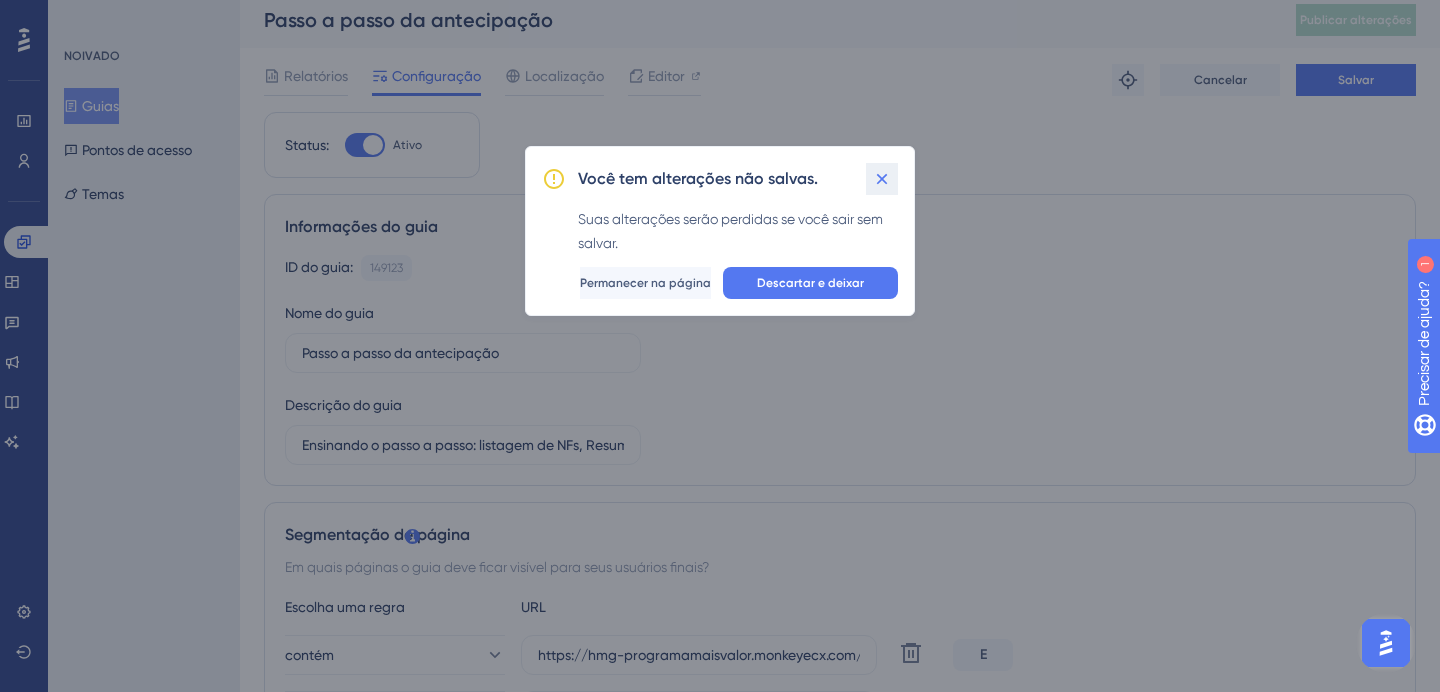click 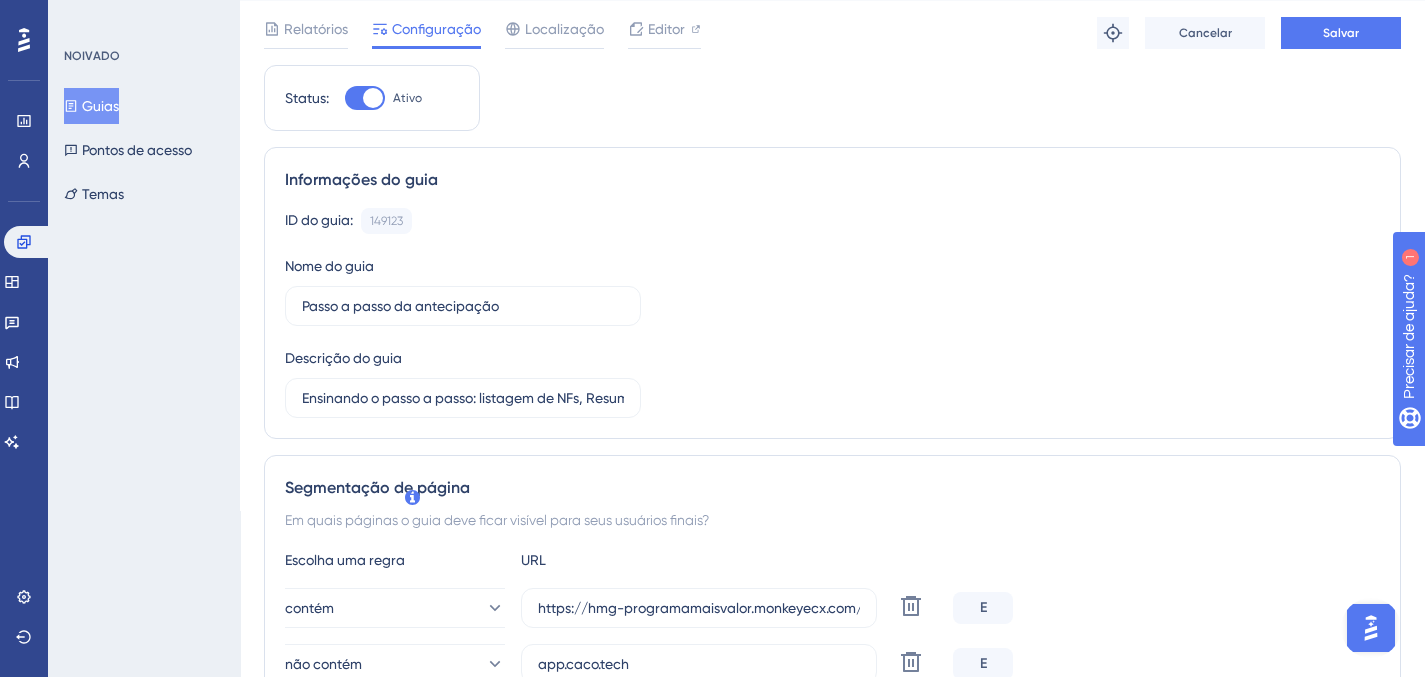 scroll, scrollTop: 0, scrollLeft: 0, axis: both 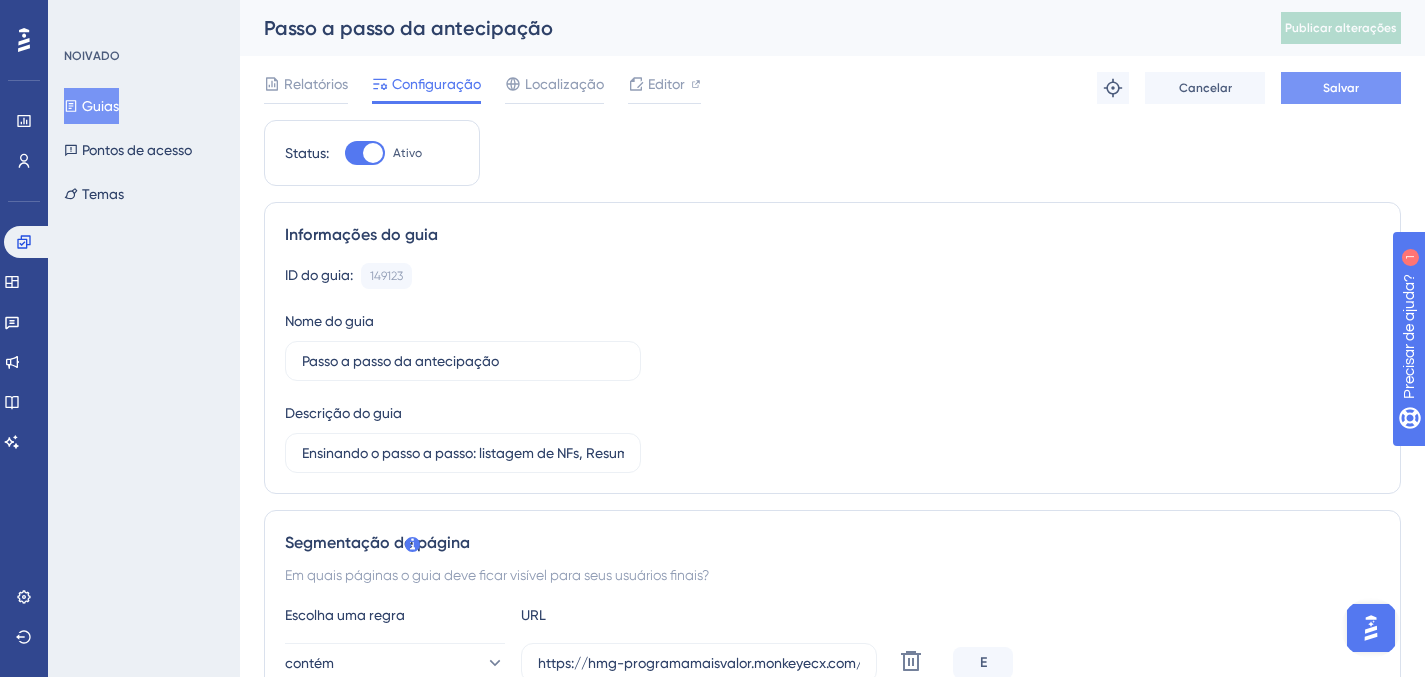 click on "Salvar" at bounding box center (1341, 88) 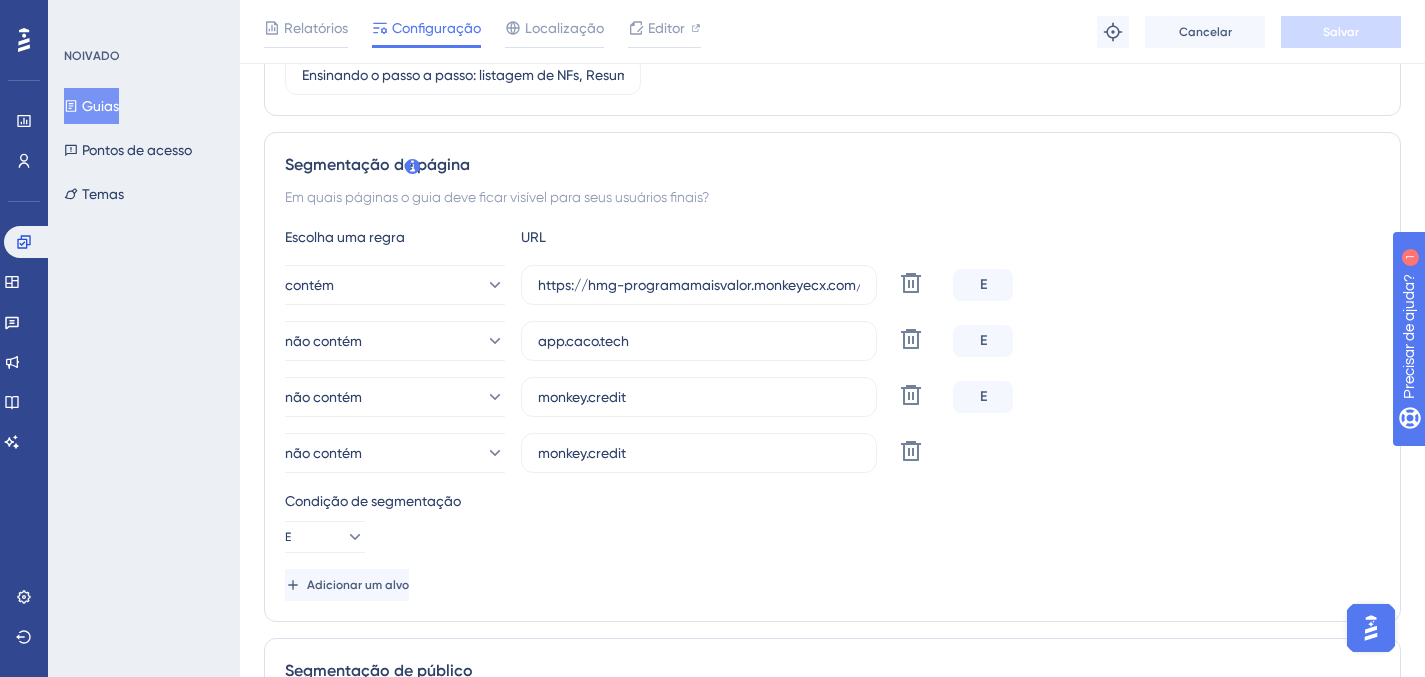 scroll, scrollTop: 0, scrollLeft: 0, axis: both 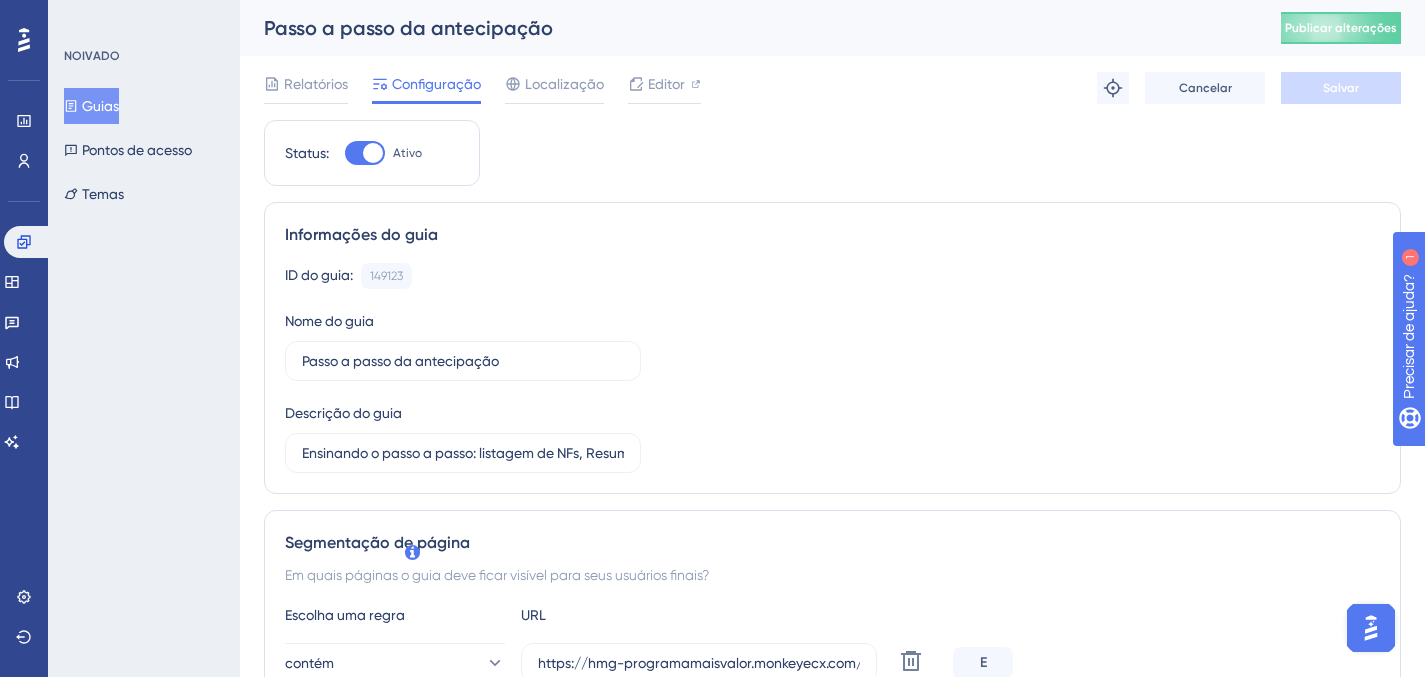 click at bounding box center (373, 153) 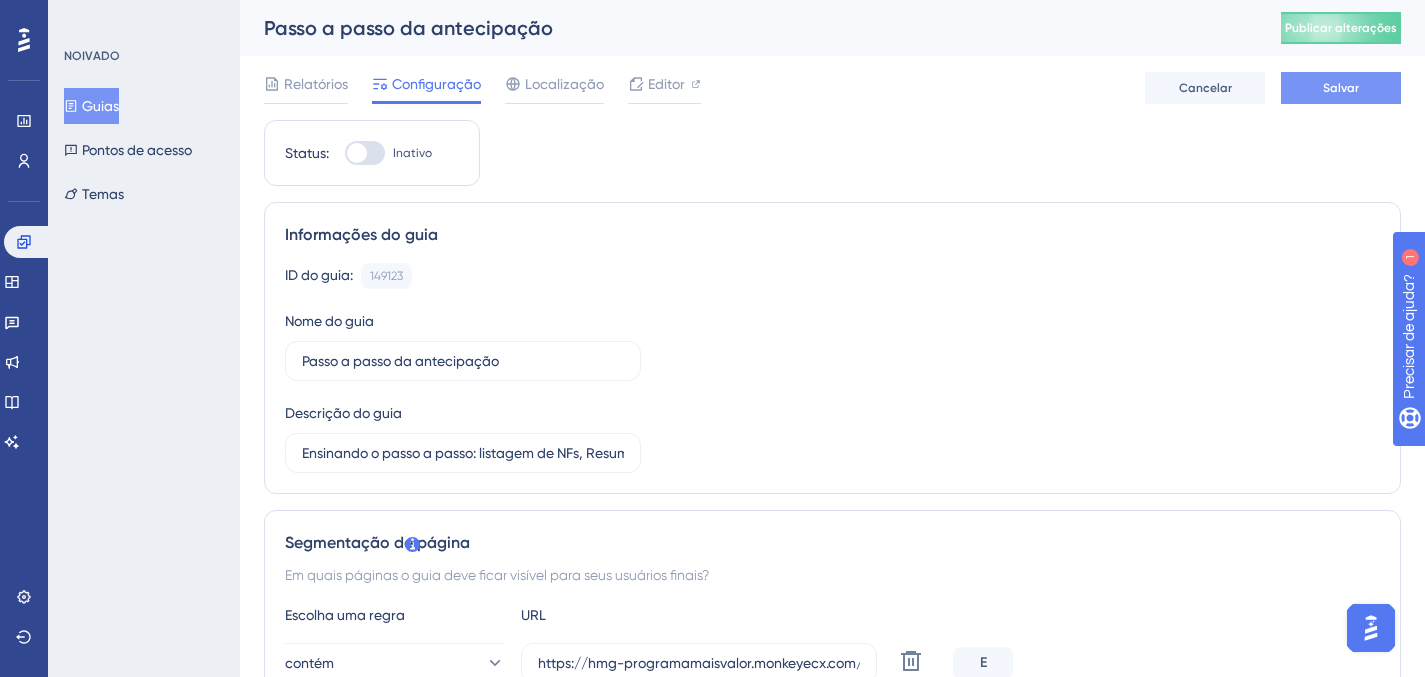 click on "Salvar" at bounding box center (1341, 88) 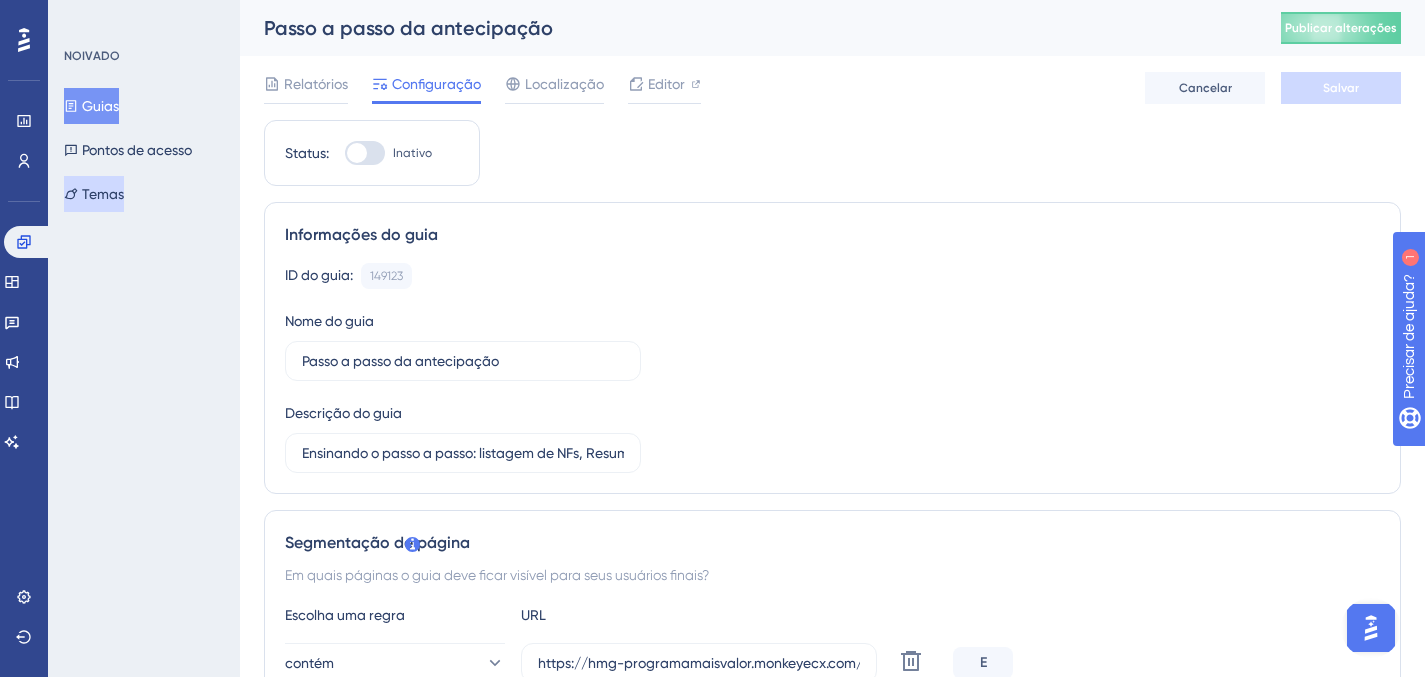 click on "Temas" at bounding box center [94, 194] 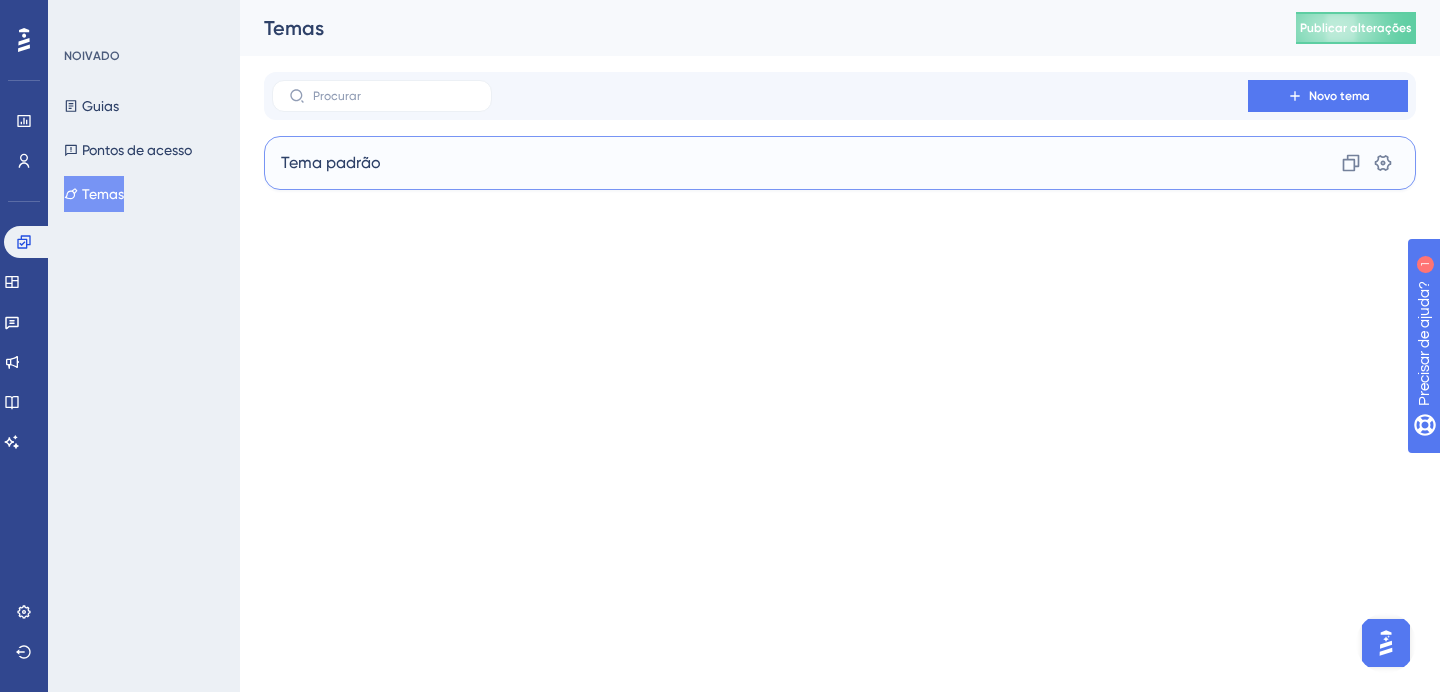 click on "Tema padrão Clone Configurações" at bounding box center [840, 163] 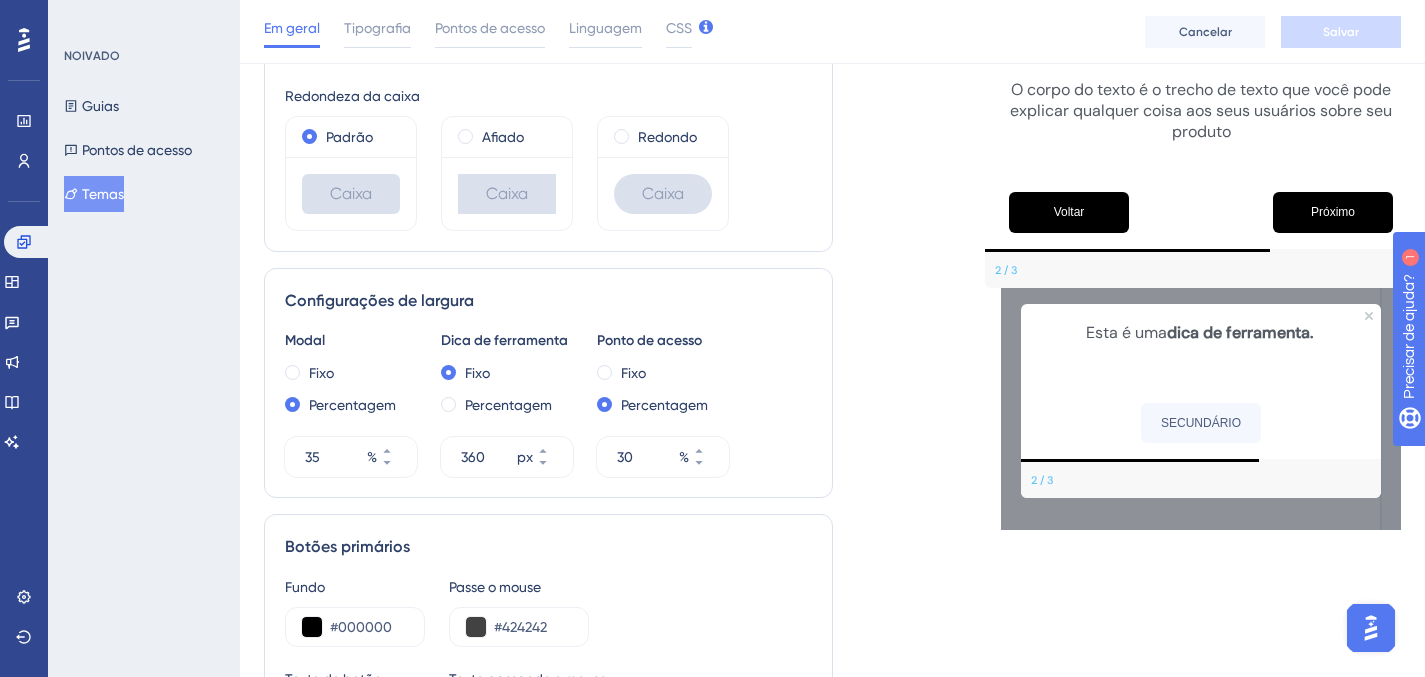 scroll, scrollTop: 550, scrollLeft: 0, axis: vertical 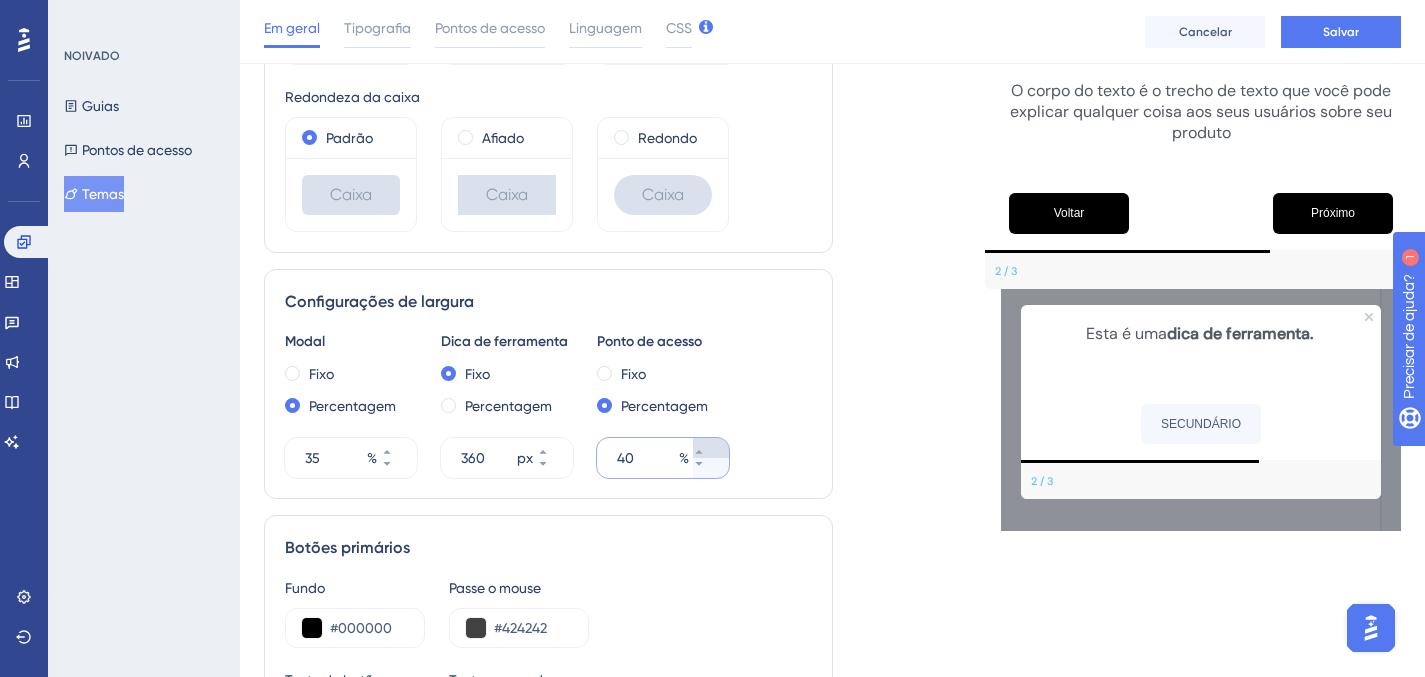 click 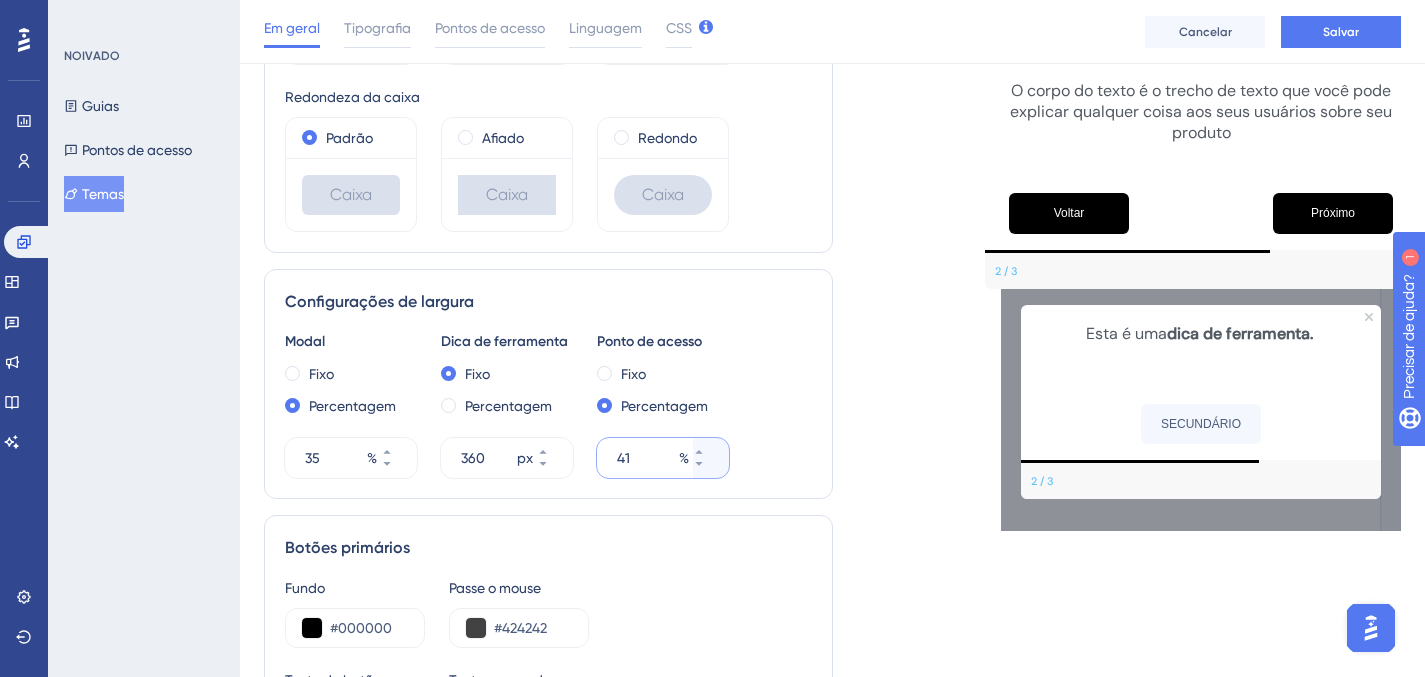 click on "41" at bounding box center [646, 458] 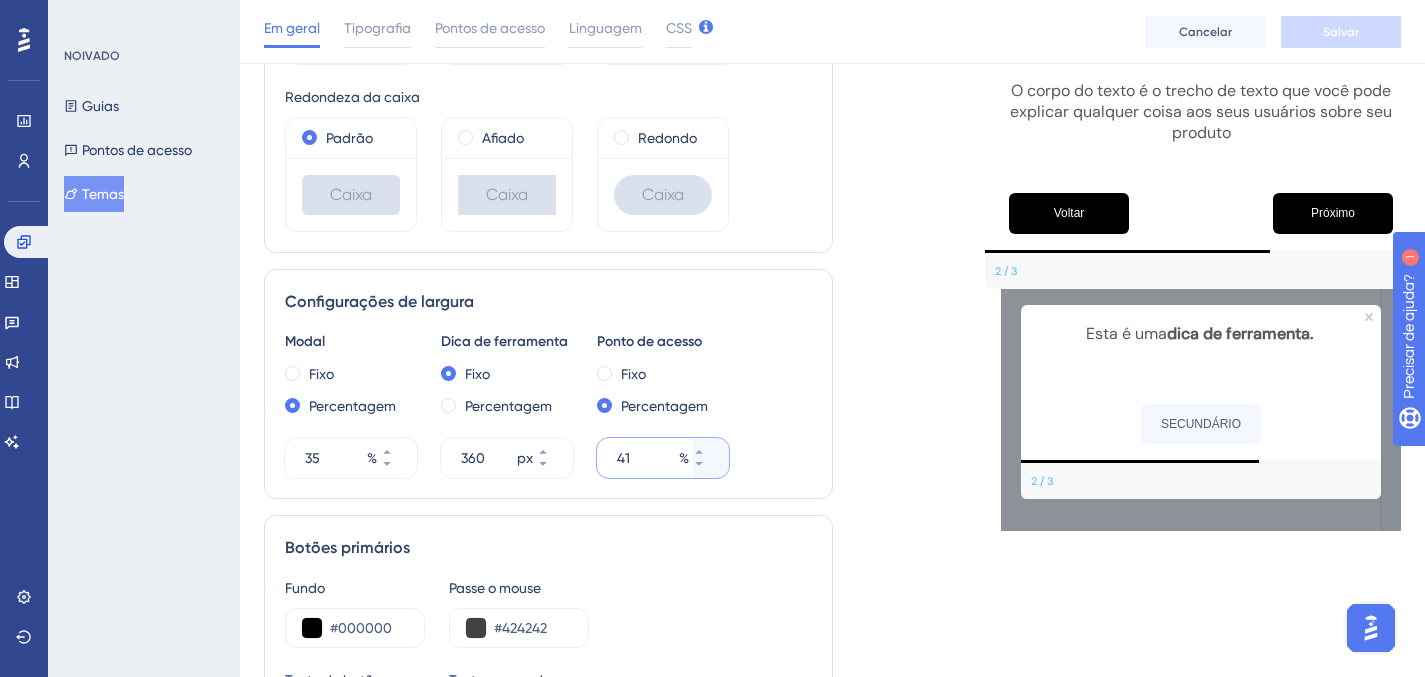 type on "[NUMBER]" 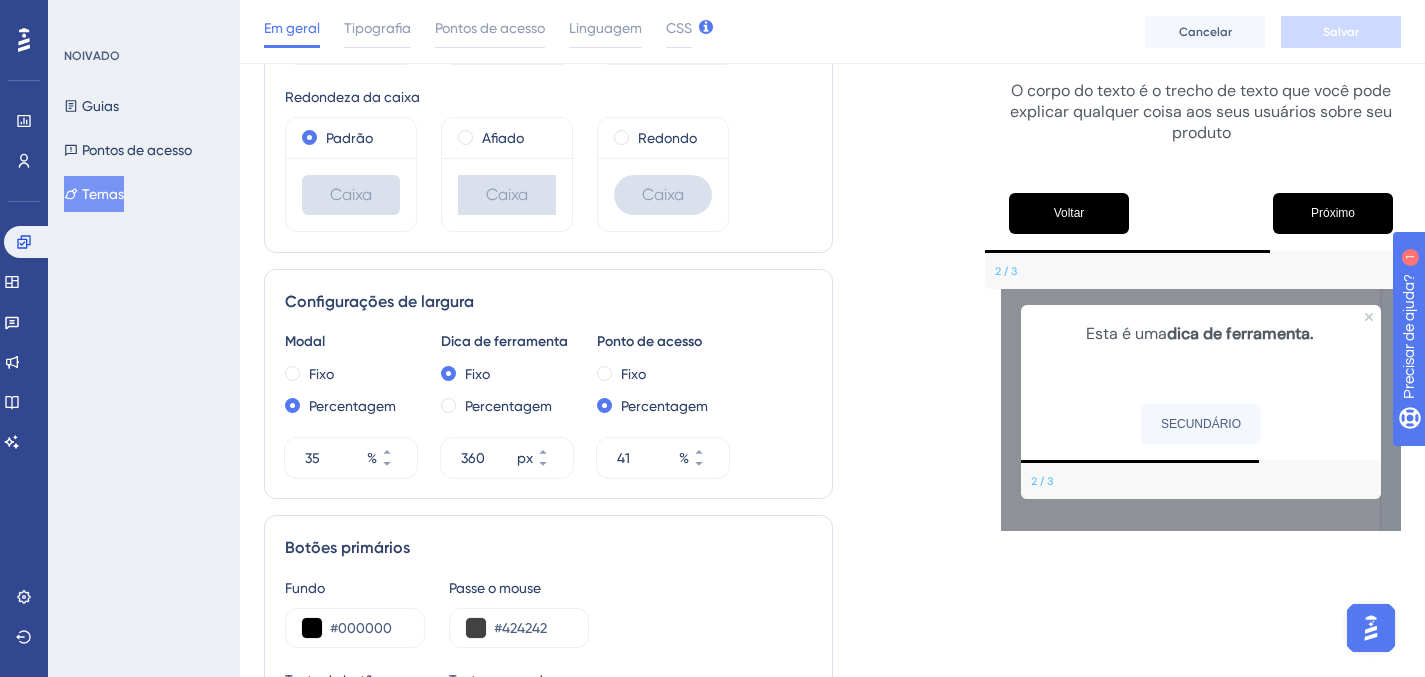 click on "Informações do tema Nome do tema Default Theme Estilo de passo Cor de fundo #FFFFFF Pano de fundo #1E2533 50 % Caixa de destaque de dica de ferramenta #4169f0 Indicador de Progresso de Passo Bar Número Progresso da Cor #000000 Redondeza da caixa Padrão Caixa Afiado Caixa Redondo Caixa Configurações de largura Modal Fixo Percentagem 35 % Dica de ferramenta Fixo Percentagem 360 px Ponto de acesso Fixo Percentagem 030 % Botões primários Fundo #000000 Passe o mouse #424242 Texto do botão #FFFFFF Texto passando o mouse #FFFFFF Botões secundários Fundo #F4F7FD Passe o mouse #ECF0F5 Texto do botão #4C5C7C Texto passando o mouse #4C5C7C Formato de botão Padrão Botão Afiado Botão Redondo Botão" at bounding box center (548, 415) 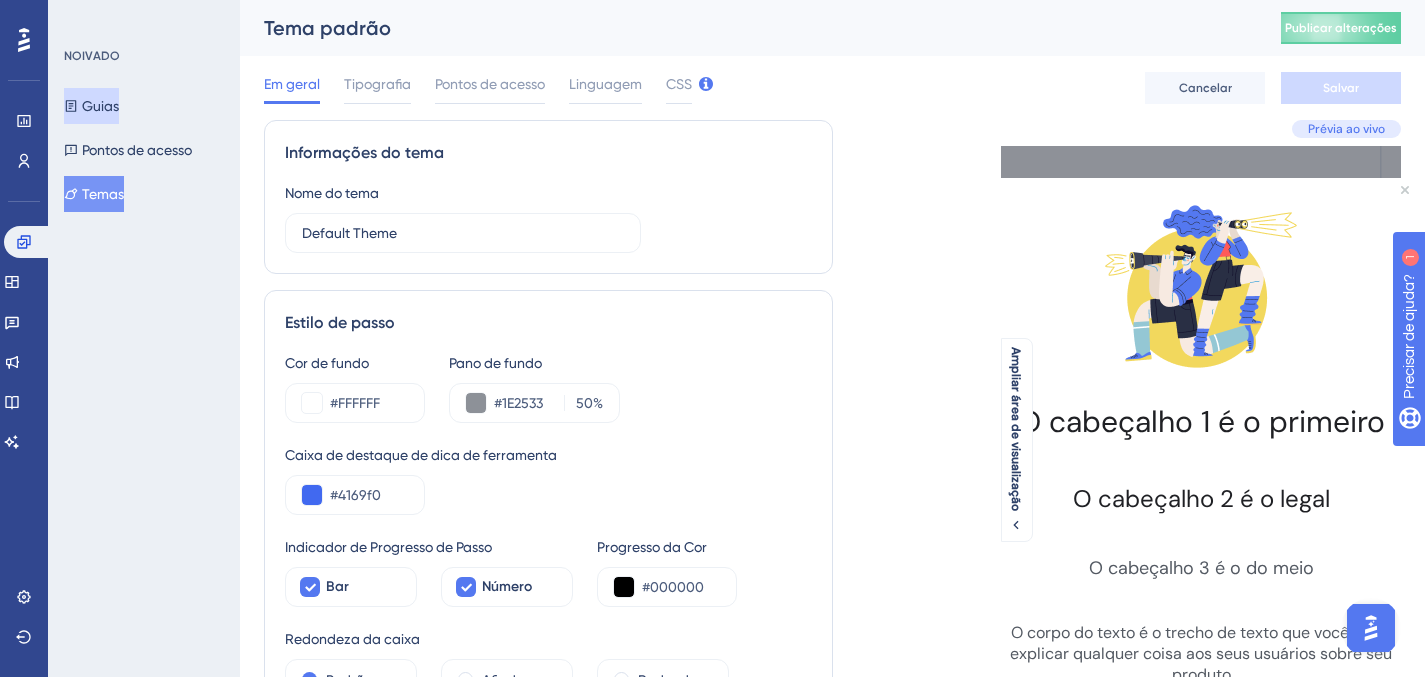 click on "Guias" at bounding box center (91, 106) 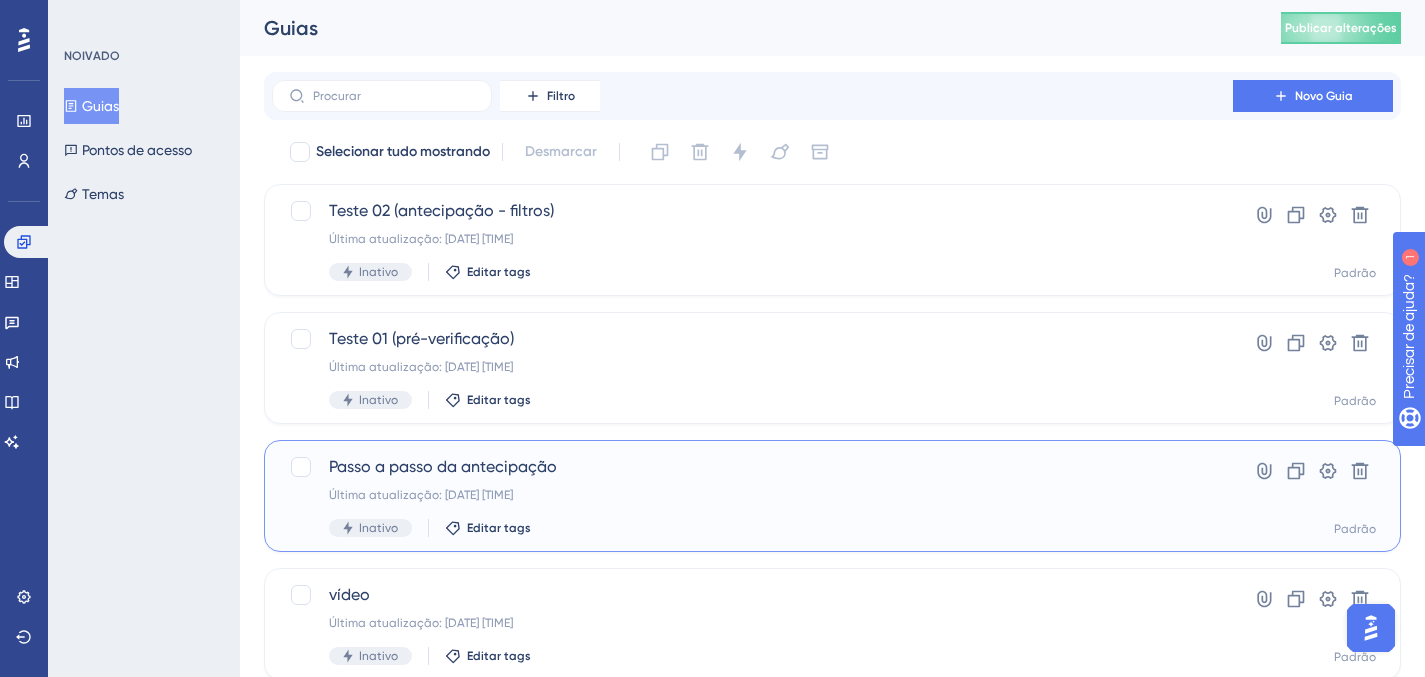 click on "Passo a passo da antecipação" at bounding box center (752, 467) 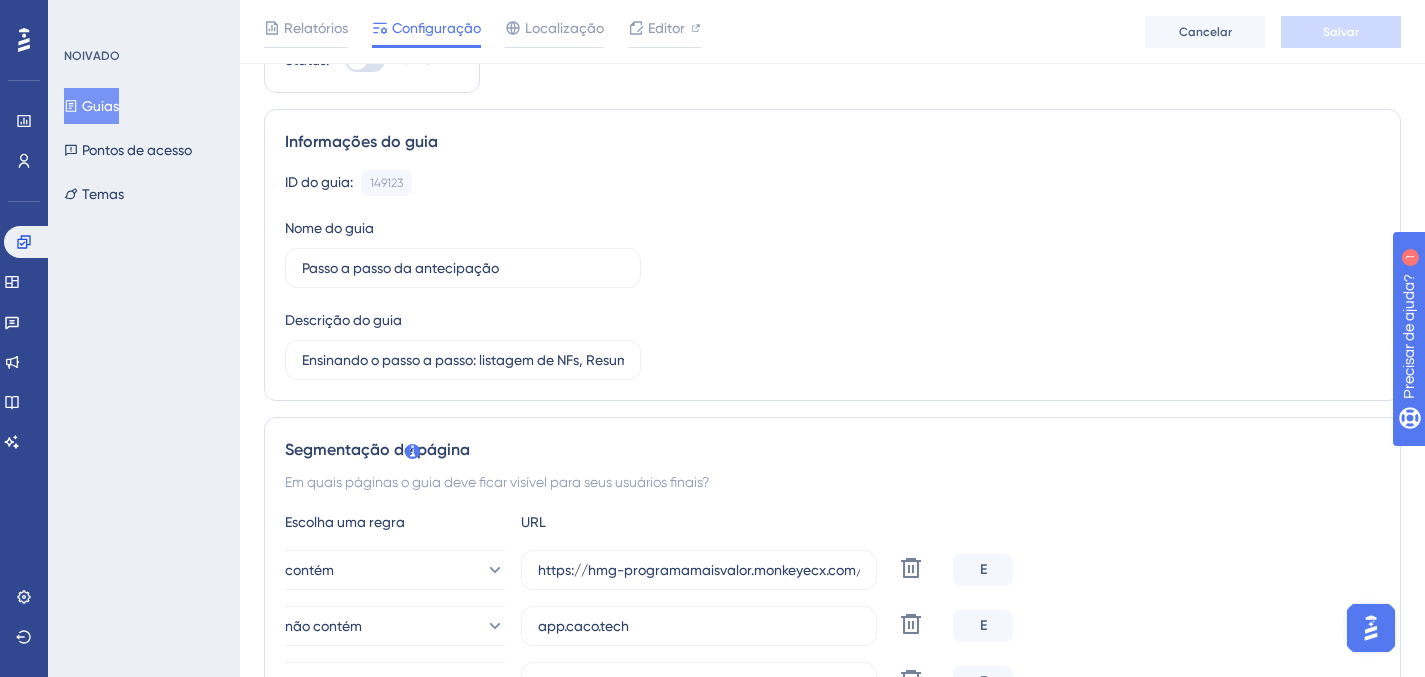 scroll, scrollTop: 0, scrollLeft: 0, axis: both 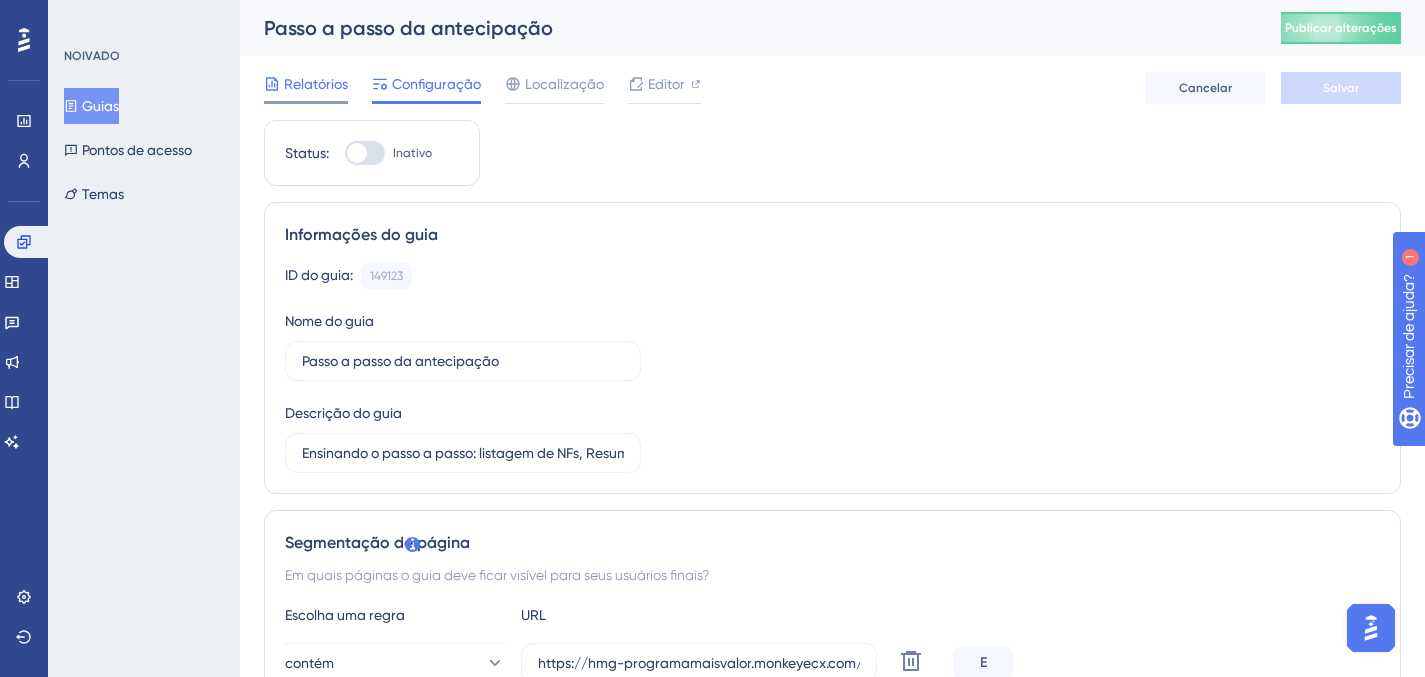 click on "Relatórios" at bounding box center (316, 84) 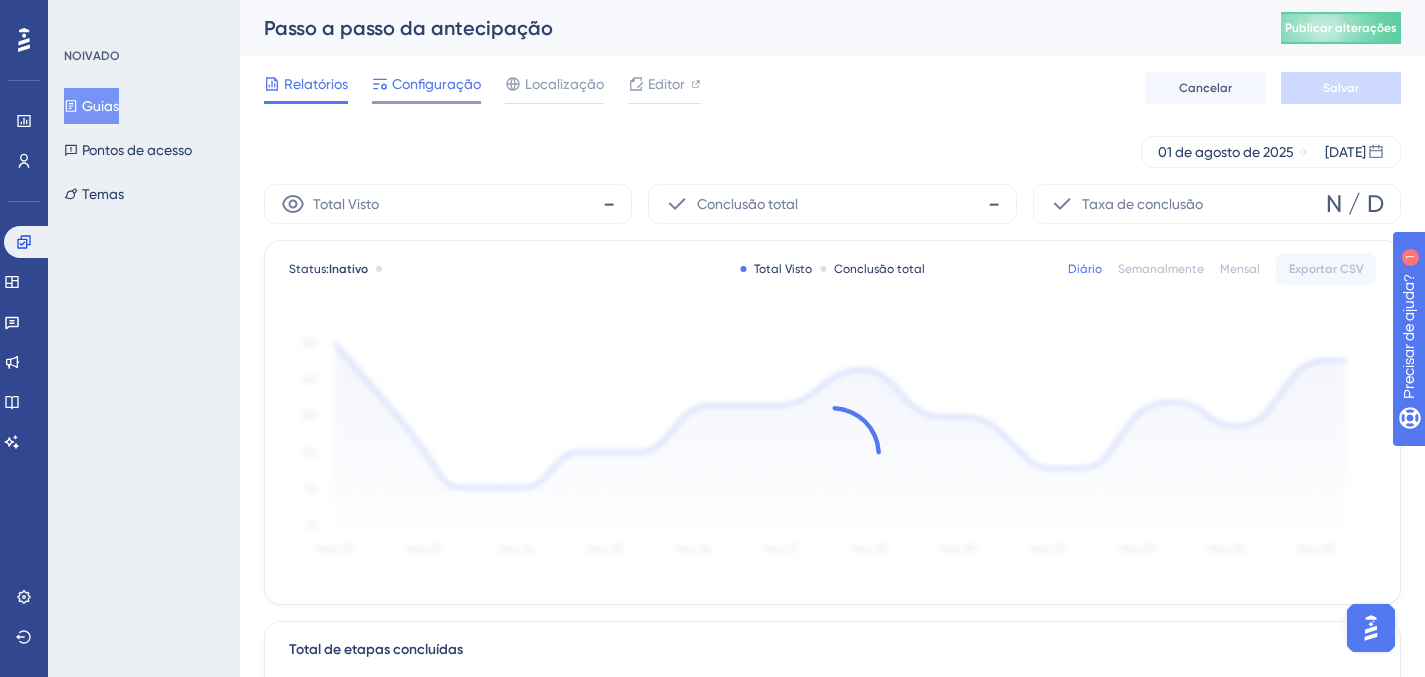 click on "Configuração" at bounding box center (436, 84) 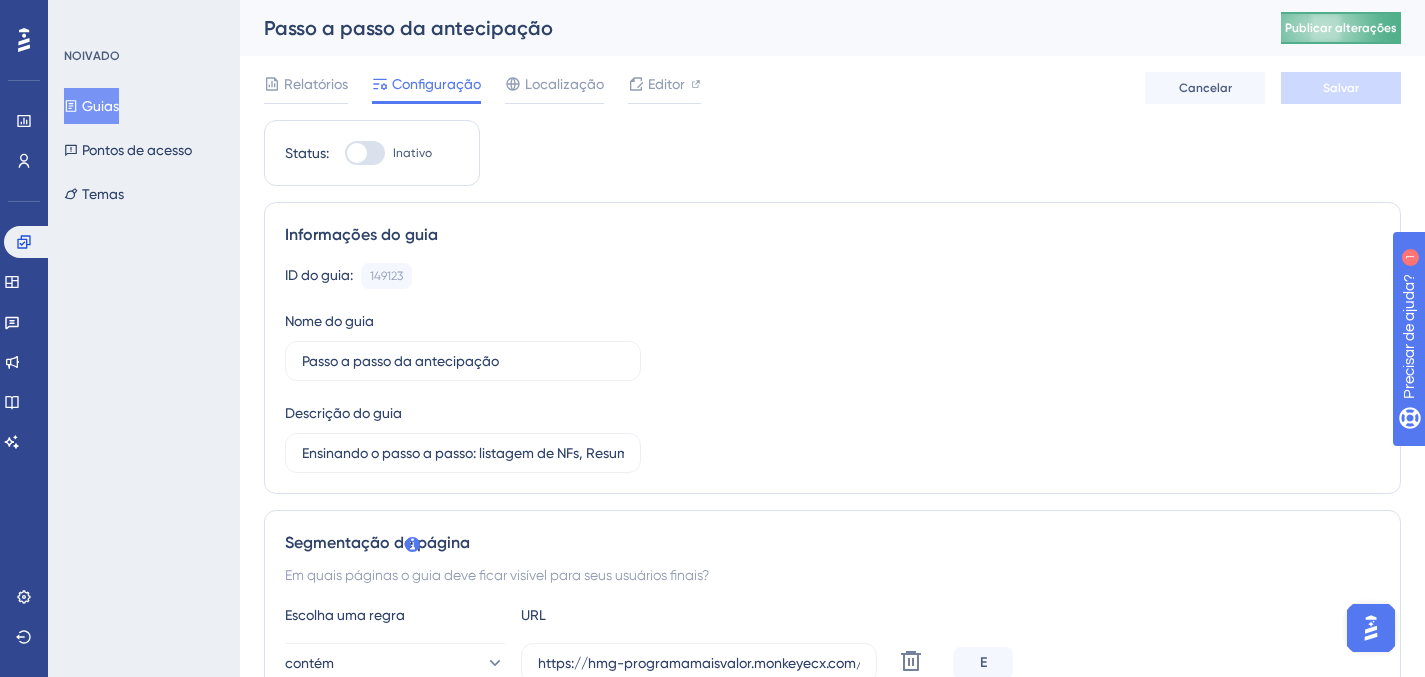 click on "Publicar alterações" at bounding box center [1341, 28] 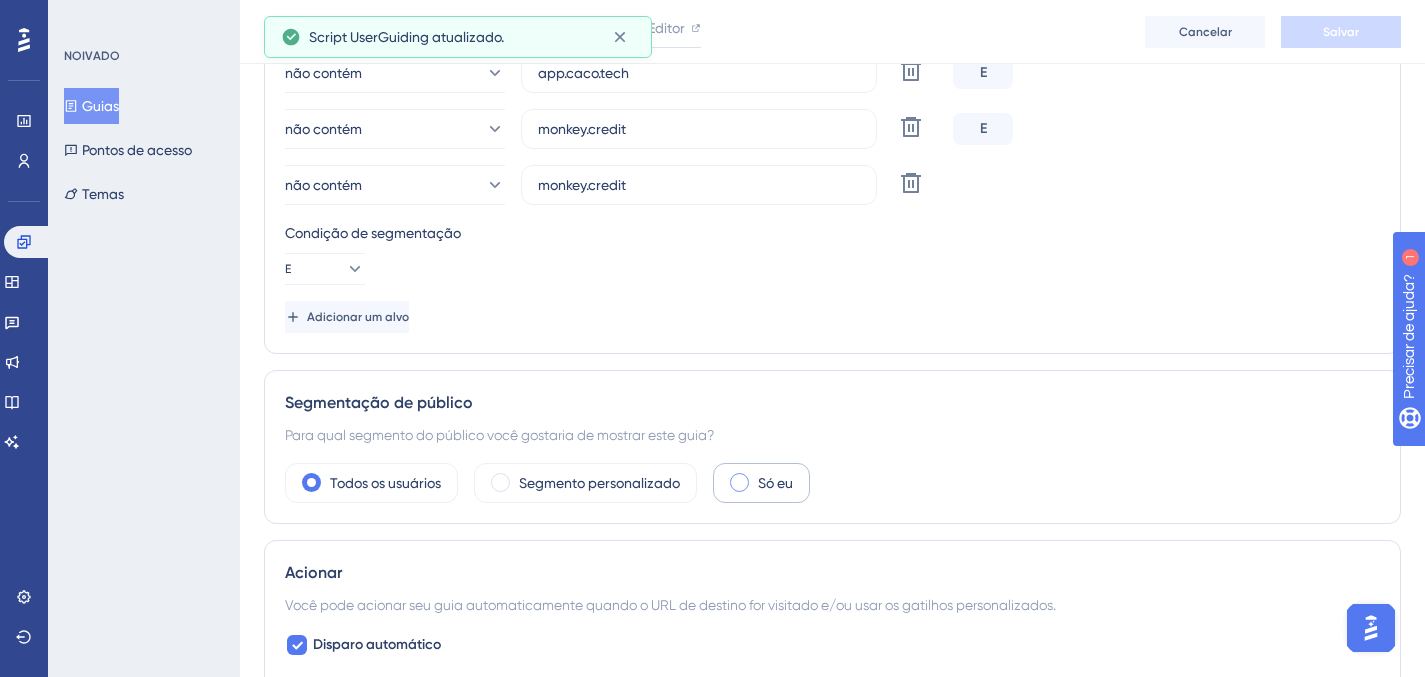 scroll, scrollTop: 655, scrollLeft: 0, axis: vertical 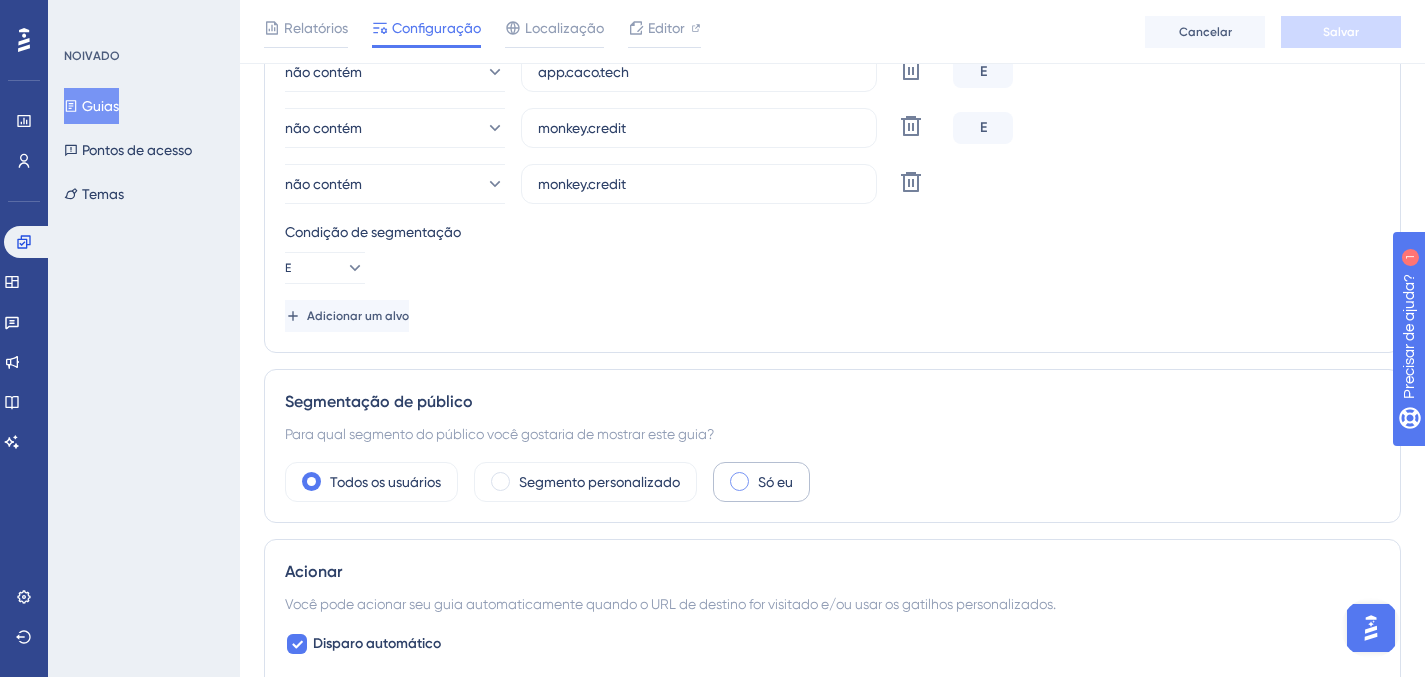 click on "Só eu" at bounding box center [761, 482] 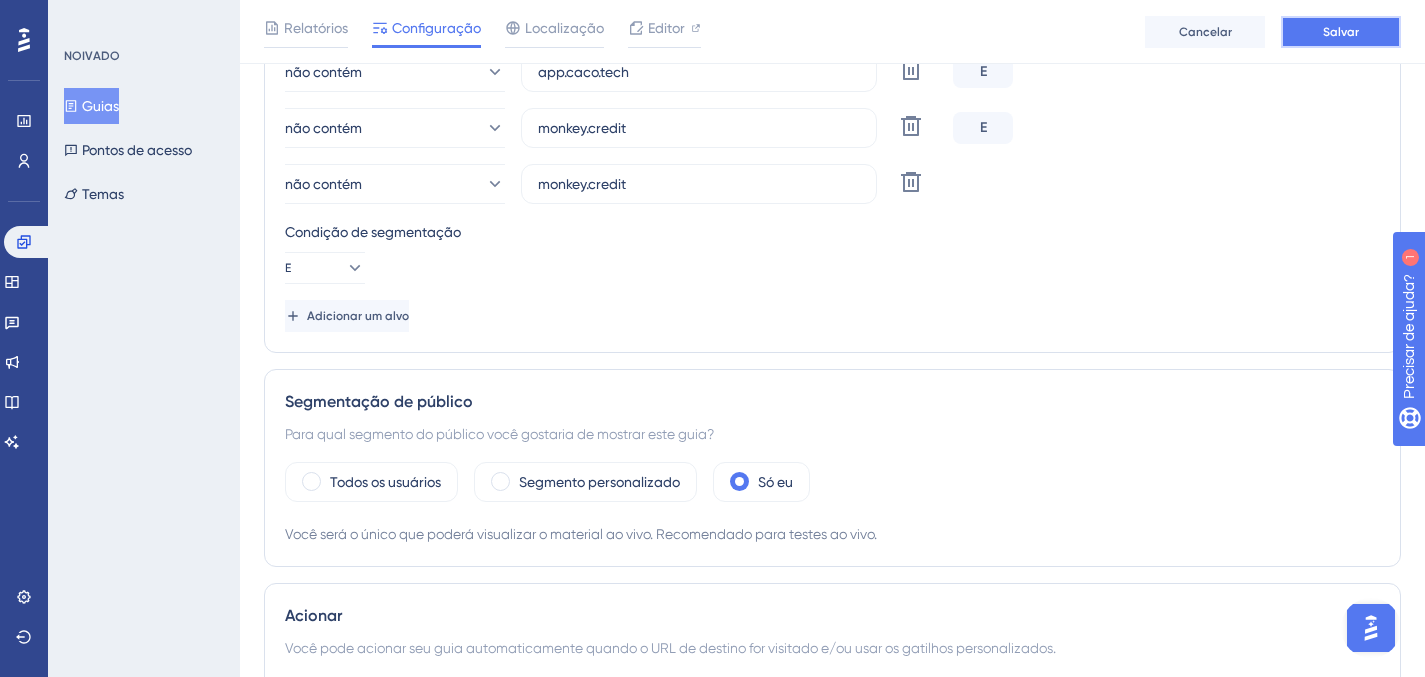 click on "Salvar" at bounding box center (1341, 32) 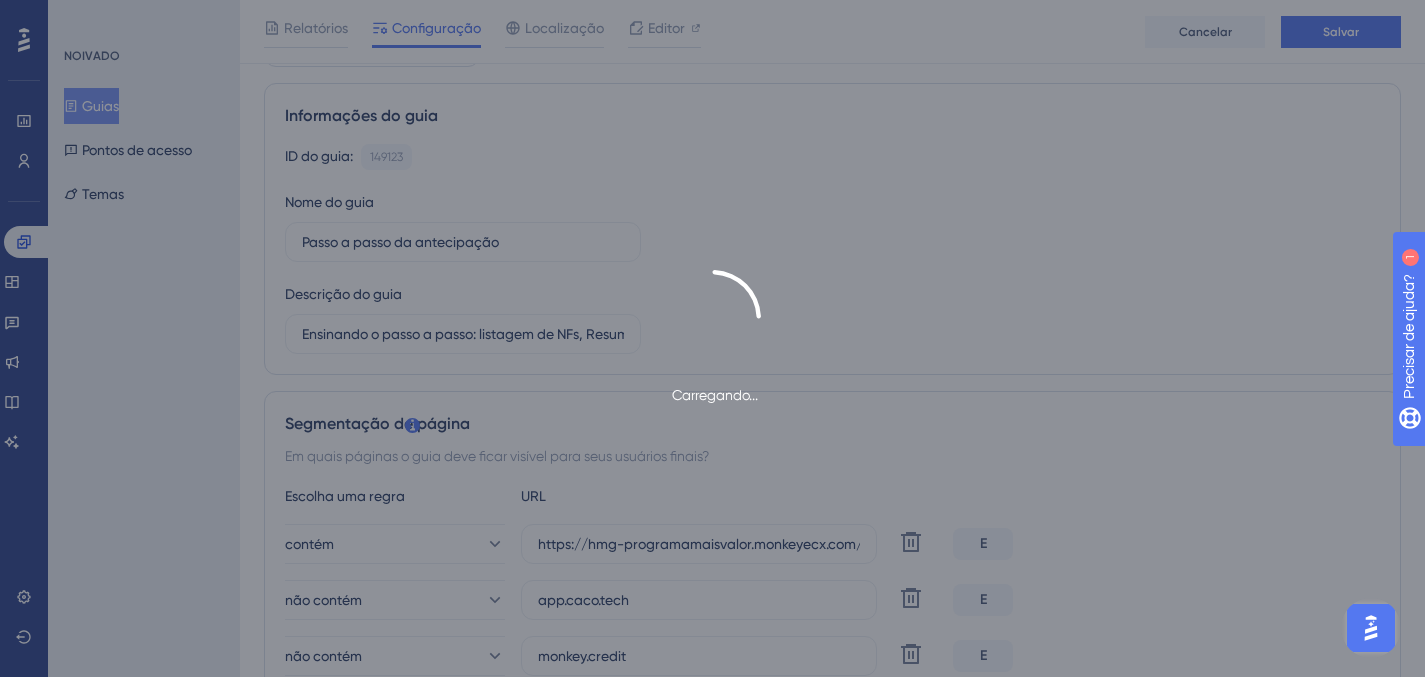 scroll, scrollTop: 0, scrollLeft: 0, axis: both 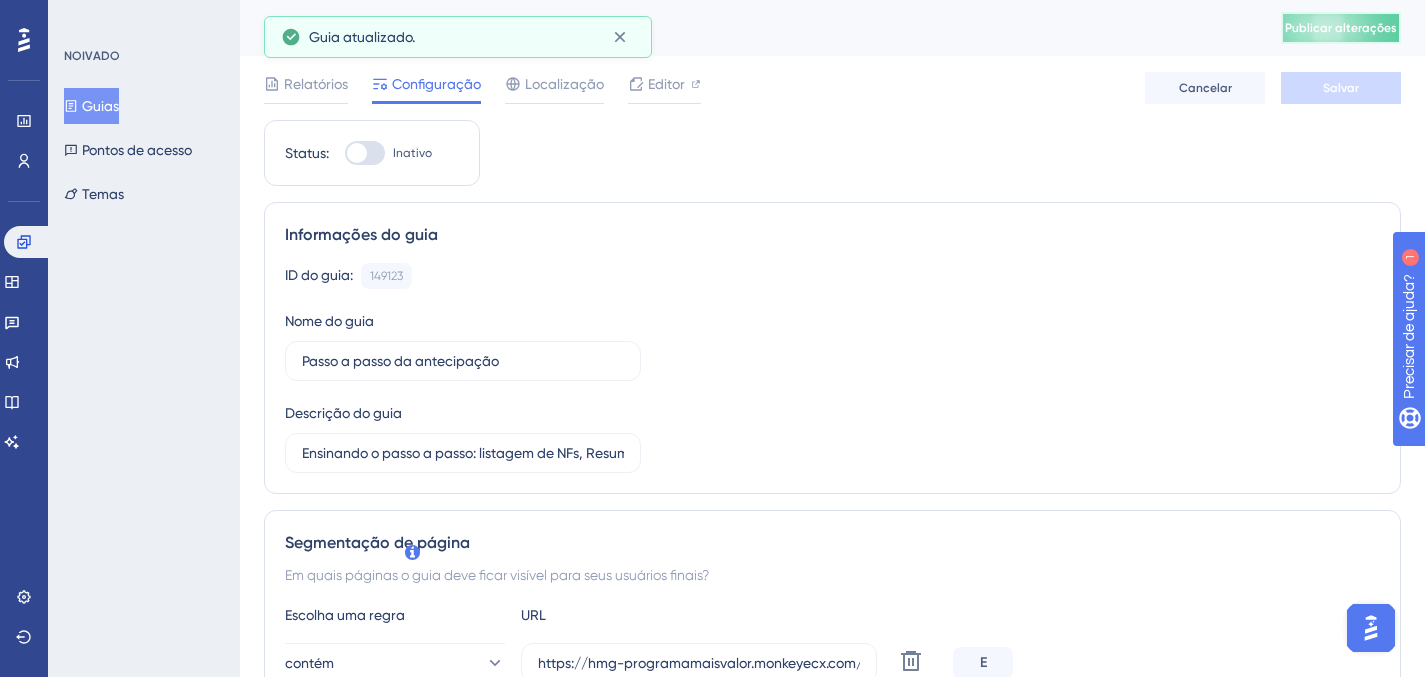 click on "Publicar alterações" at bounding box center (1341, 28) 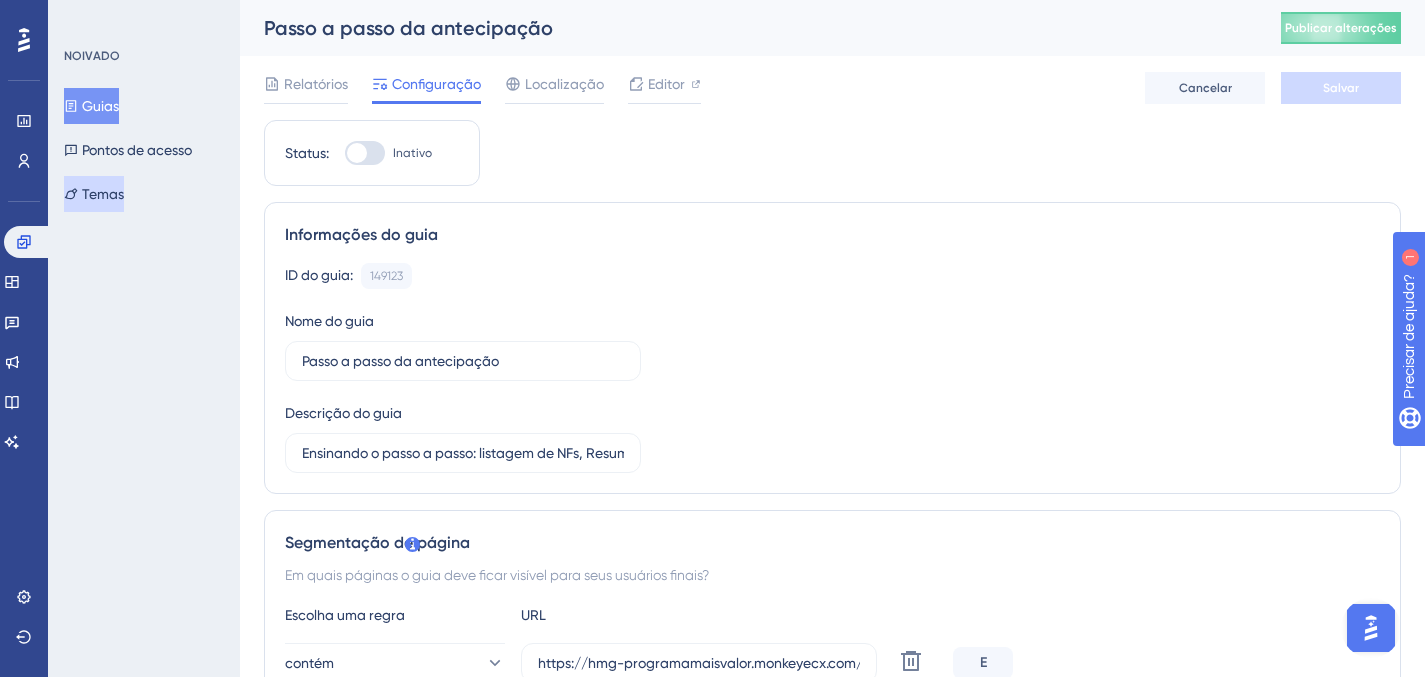 click on "Temas" at bounding box center (103, 194) 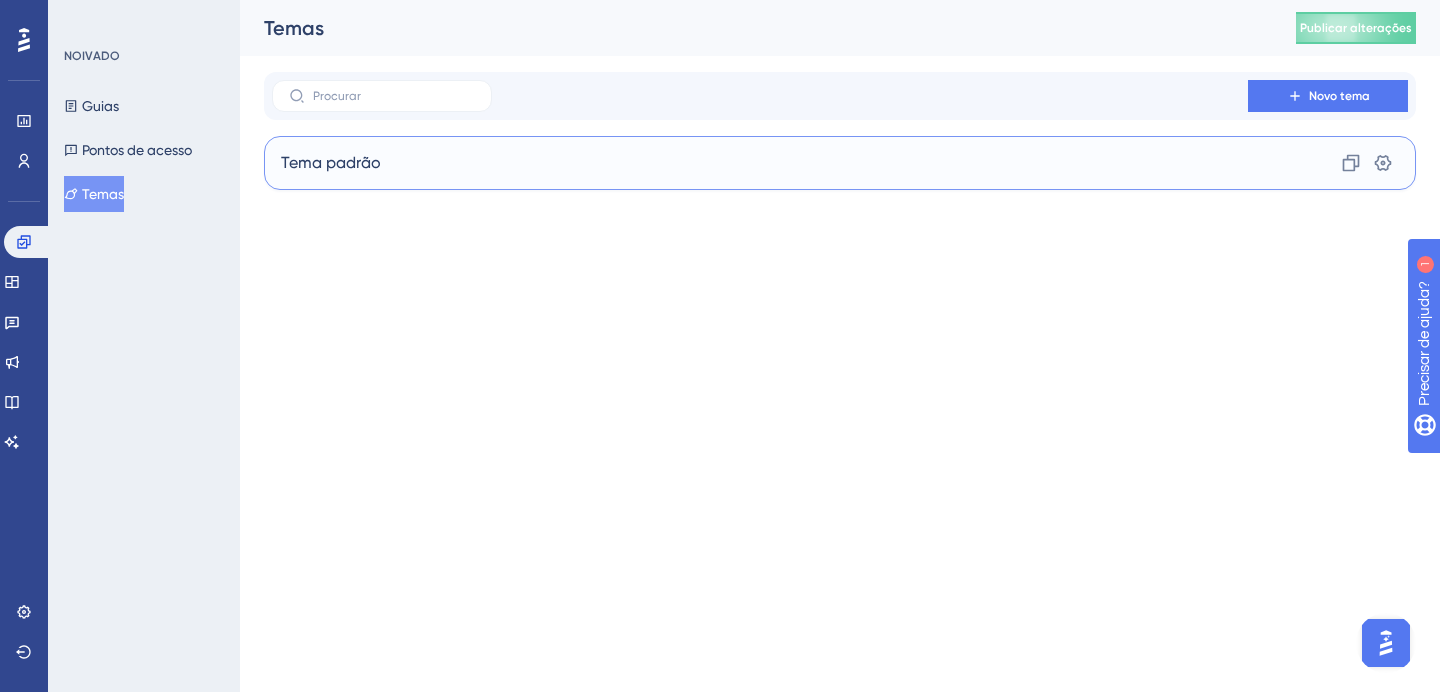 click on "Tema padrão Clone Configurações" at bounding box center (840, 163) 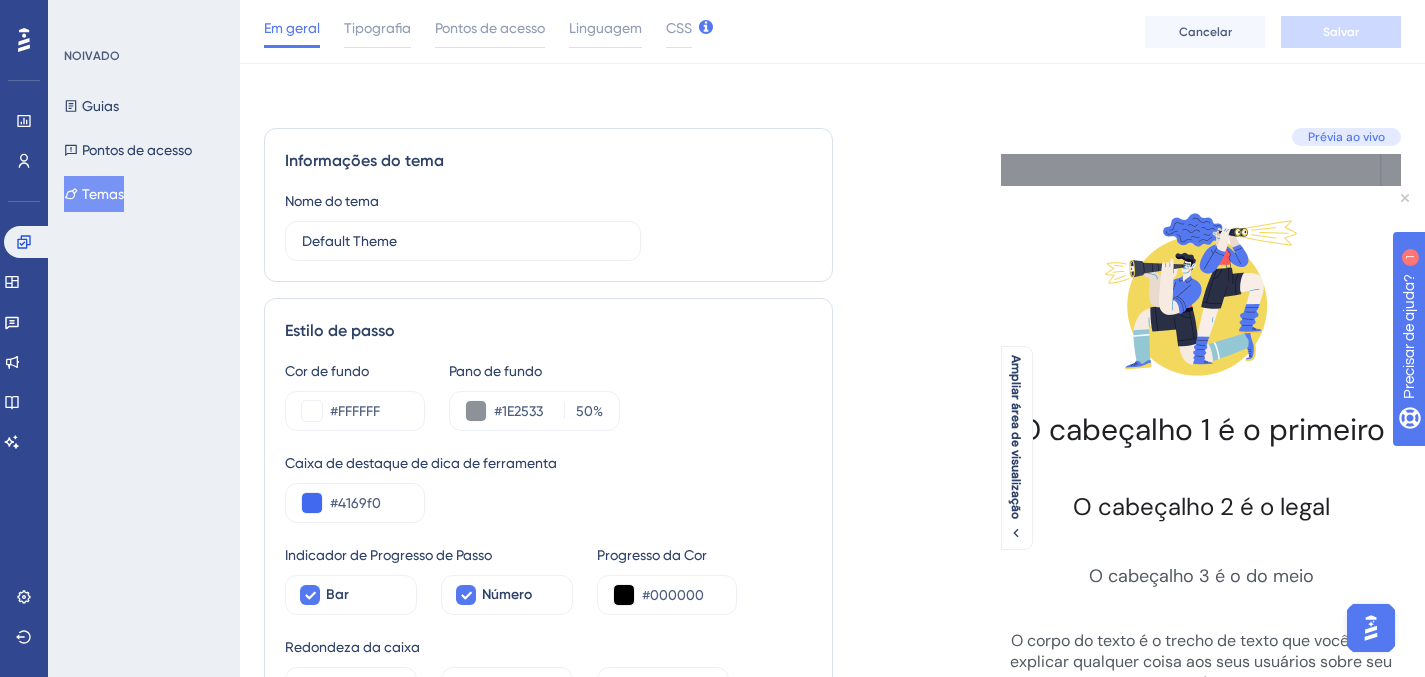 scroll, scrollTop: 0, scrollLeft: 0, axis: both 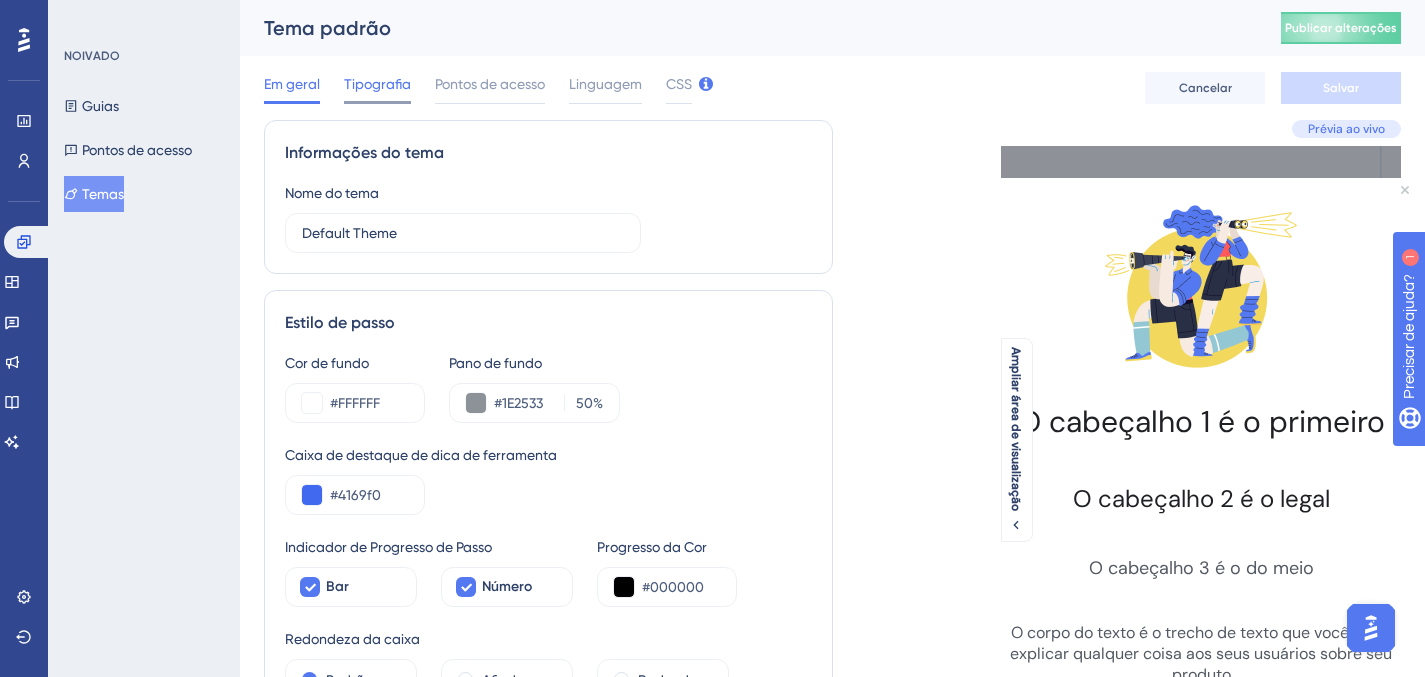 click on "Tipografia" at bounding box center (377, 84) 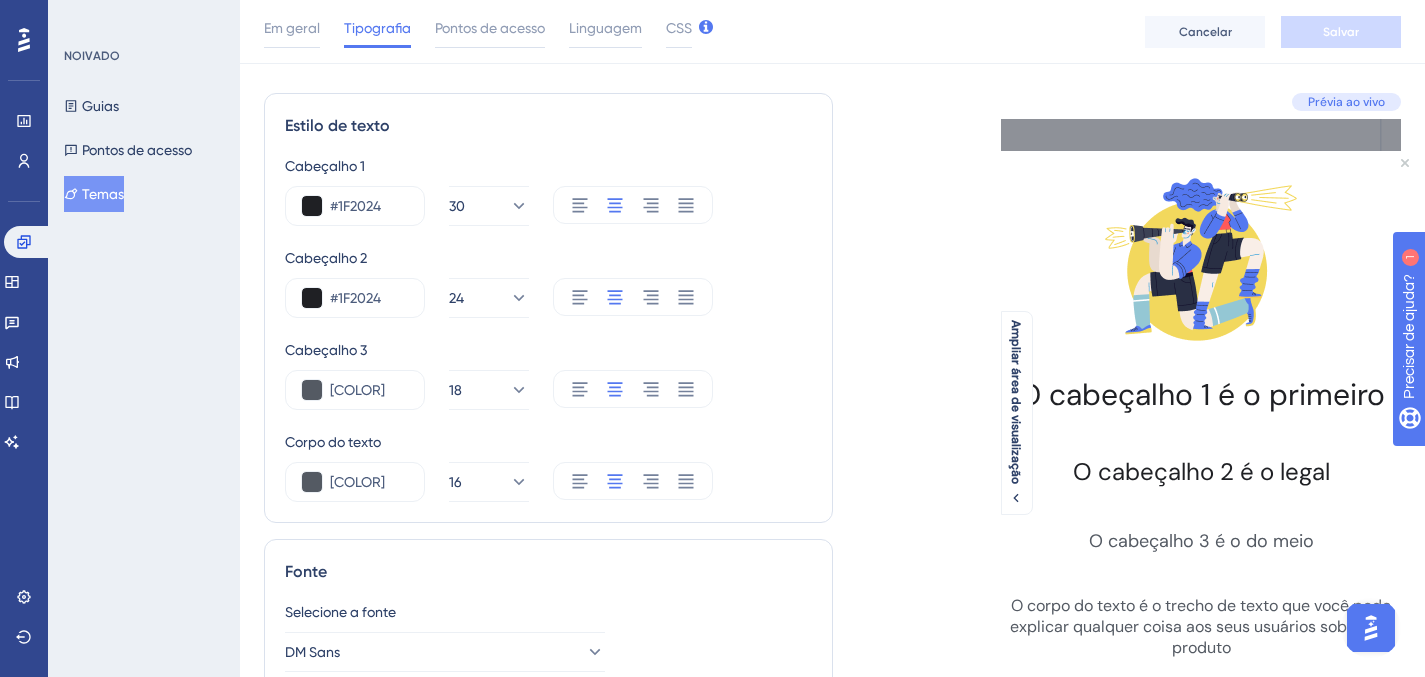 scroll, scrollTop: 32, scrollLeft: 0, axis: vertical 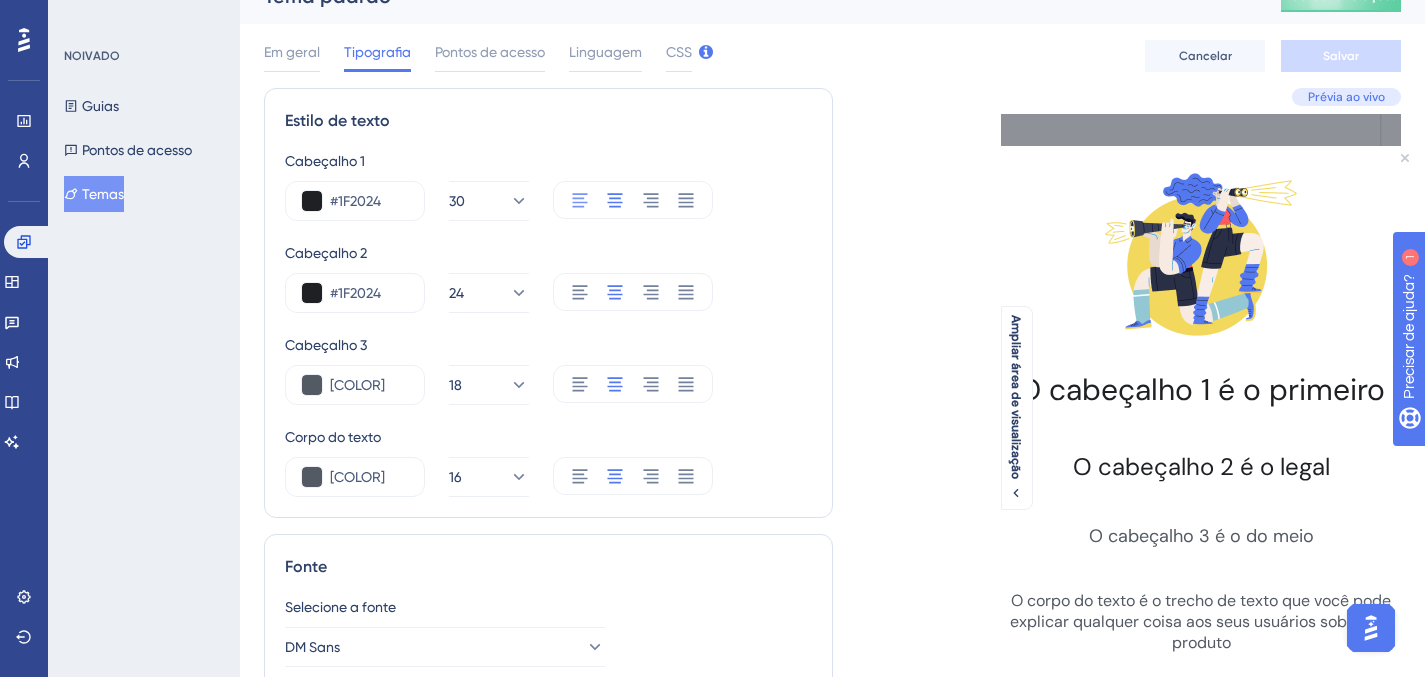 click 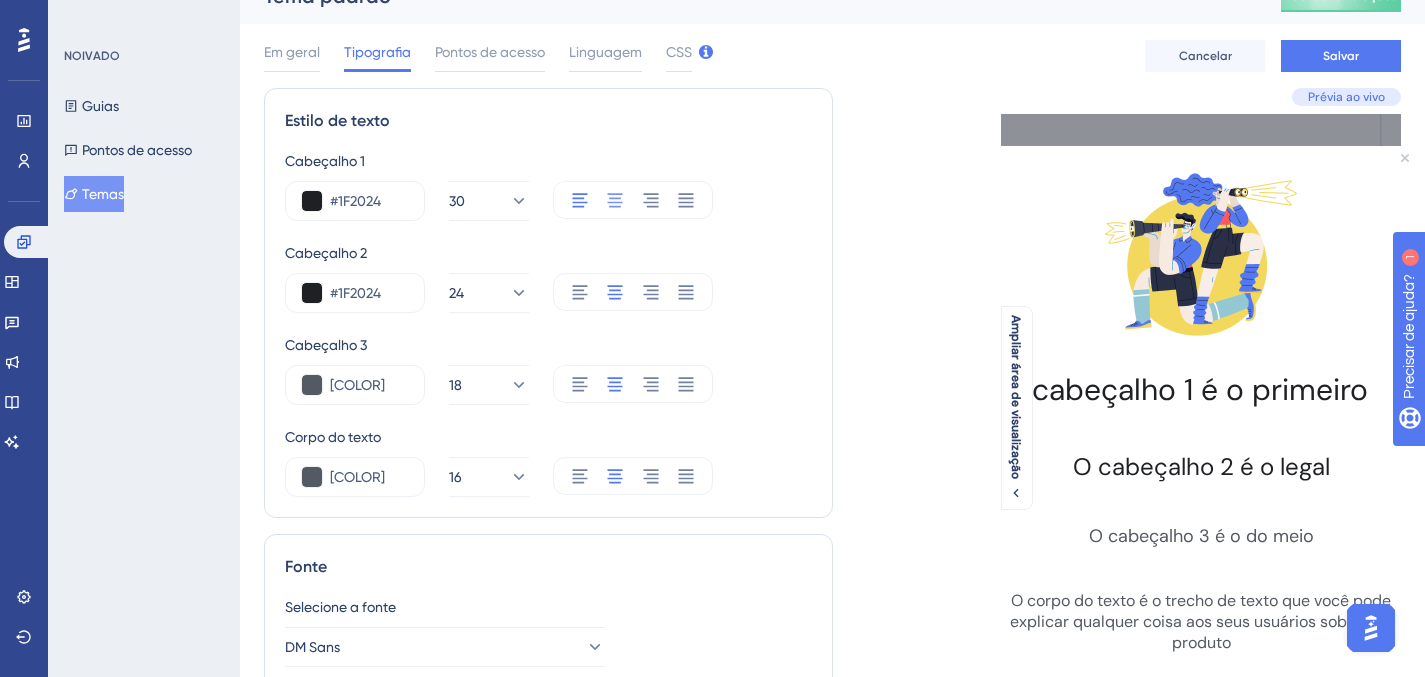 click 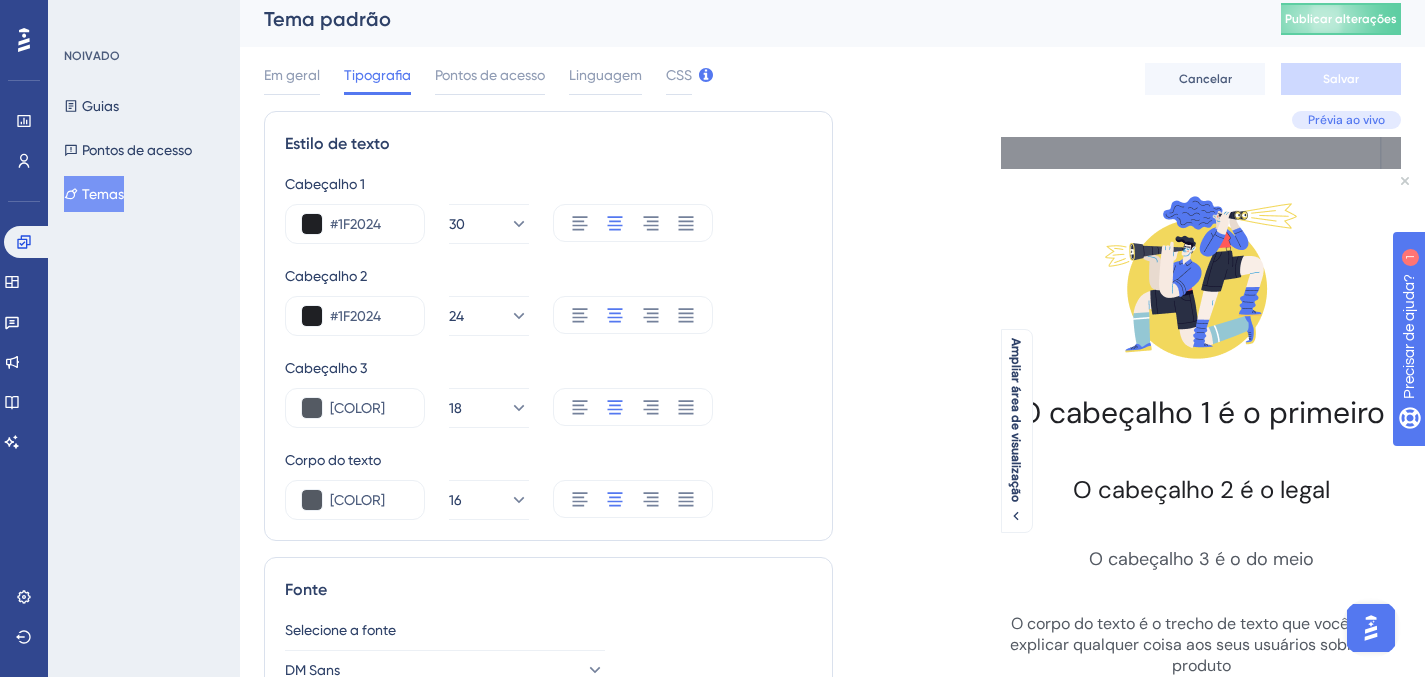 scroll, scrollTop: 0, scrollLeft: 0, axis: both 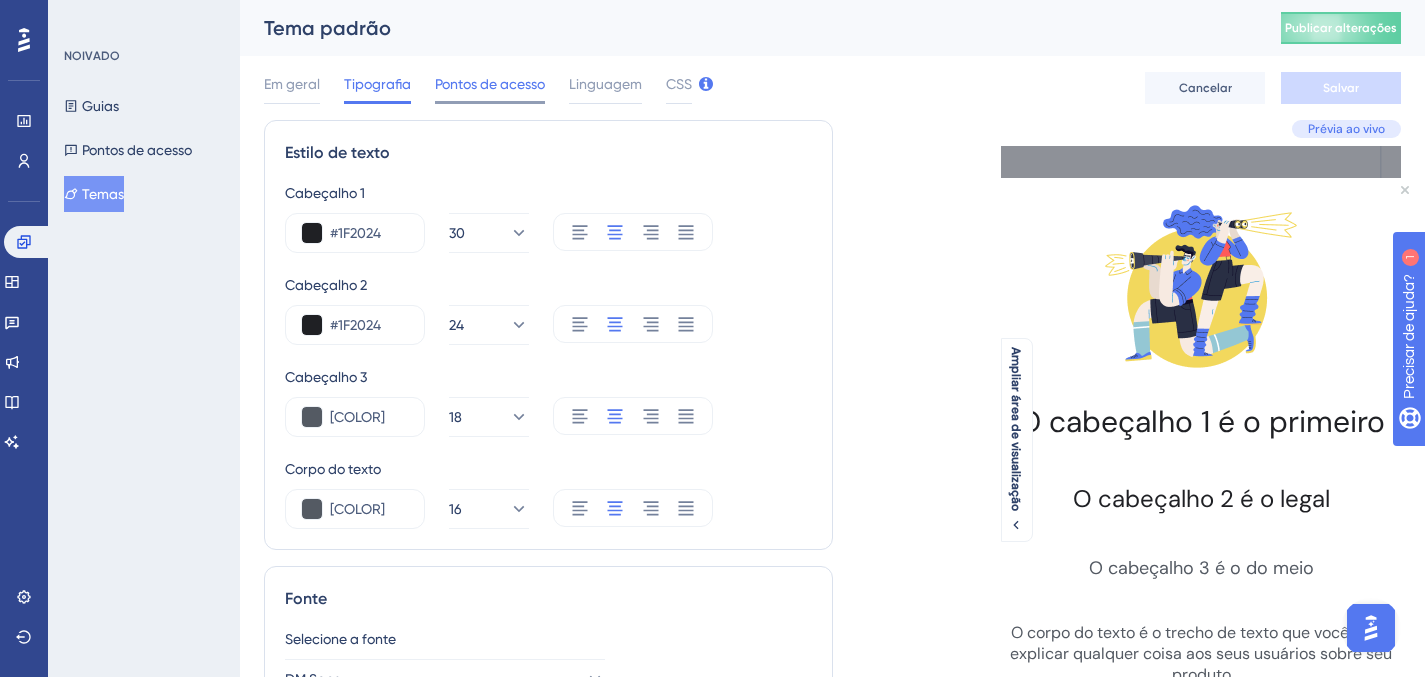 click on "Pontos de acesso" at bounding box center [490, 84] 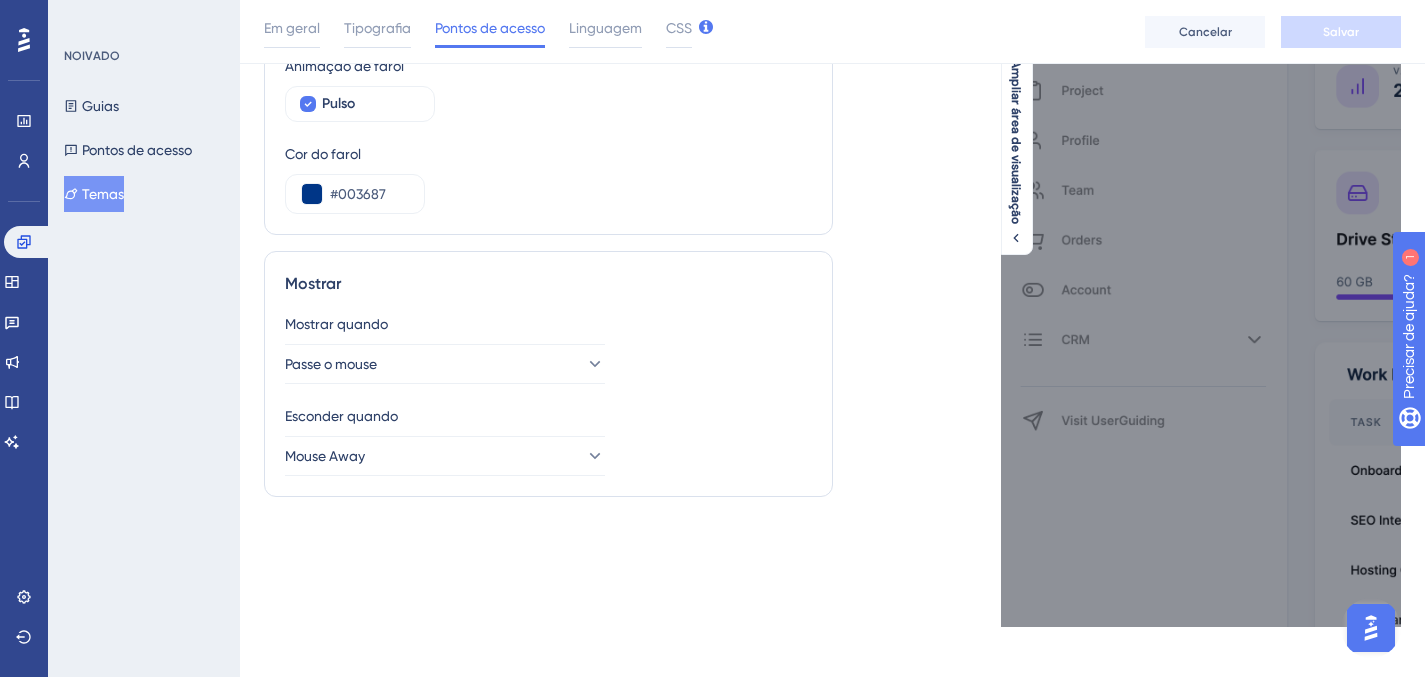 scroll, scrollTop: 0, scrollLeft: 0, axis: both 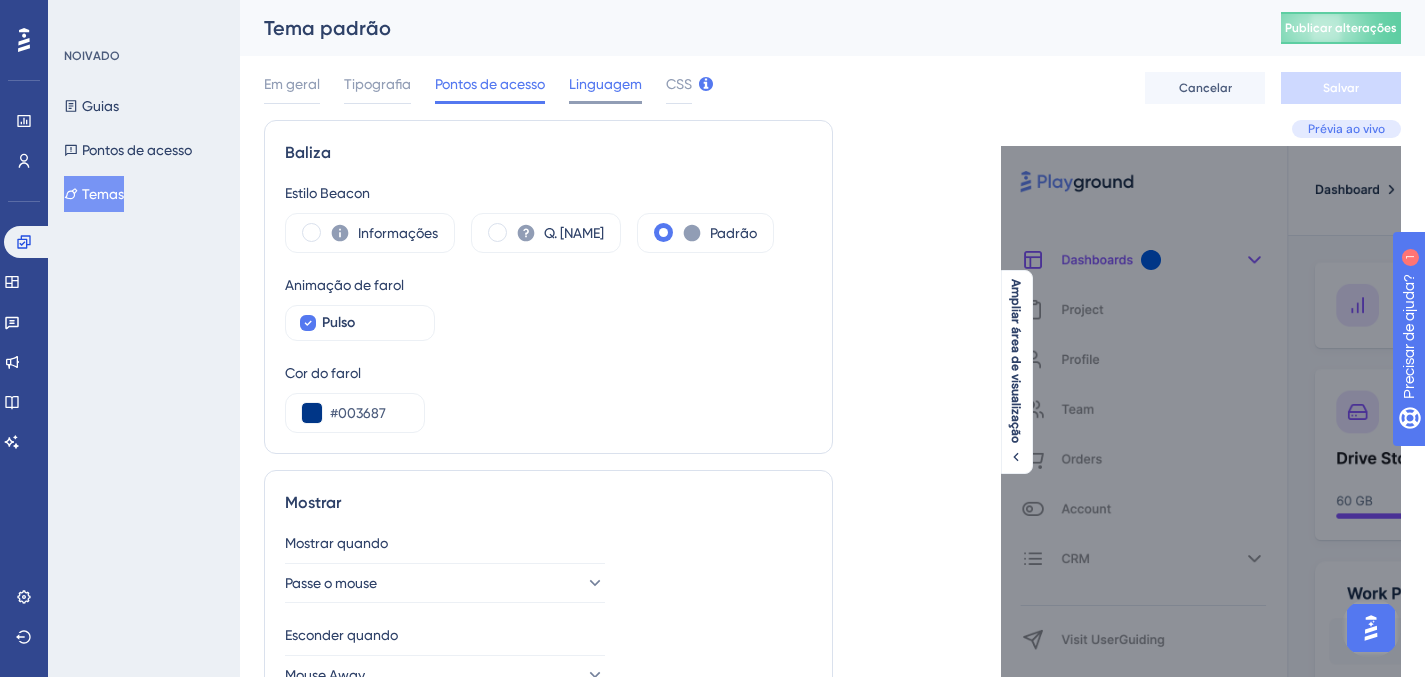 click on "Linguagem" at bounding box center [605, 84] 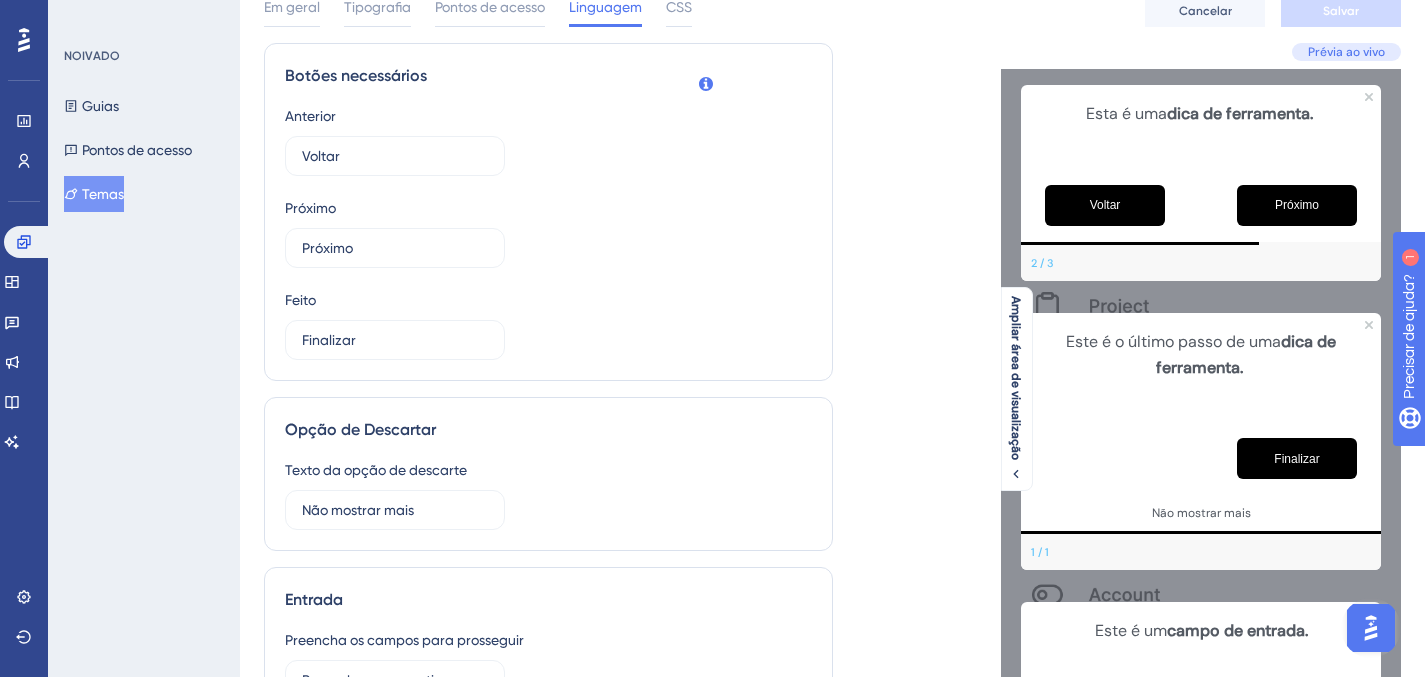 scroll, scrollTop: 0, scrollLeft: 0, axis: both 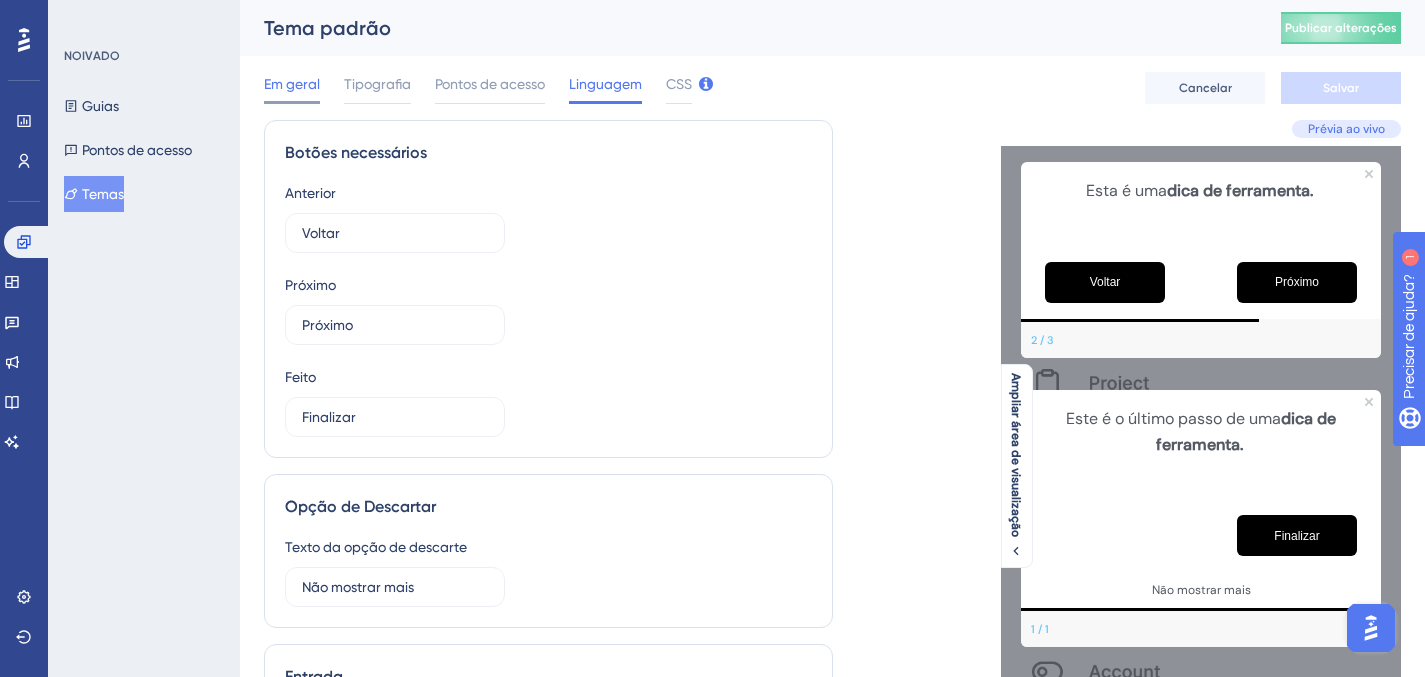click on "Em geral" at bounding box center (292, 84) 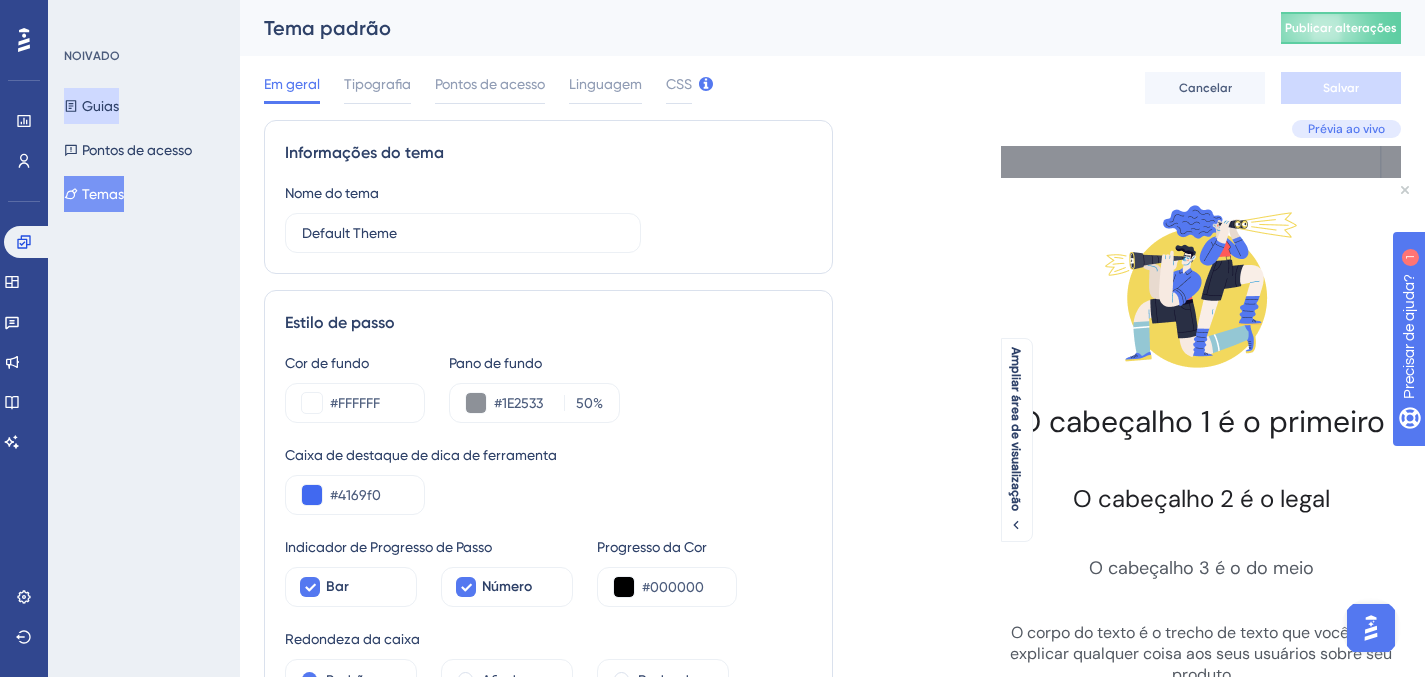 click on "Guias" at bounding box center (91, 106) 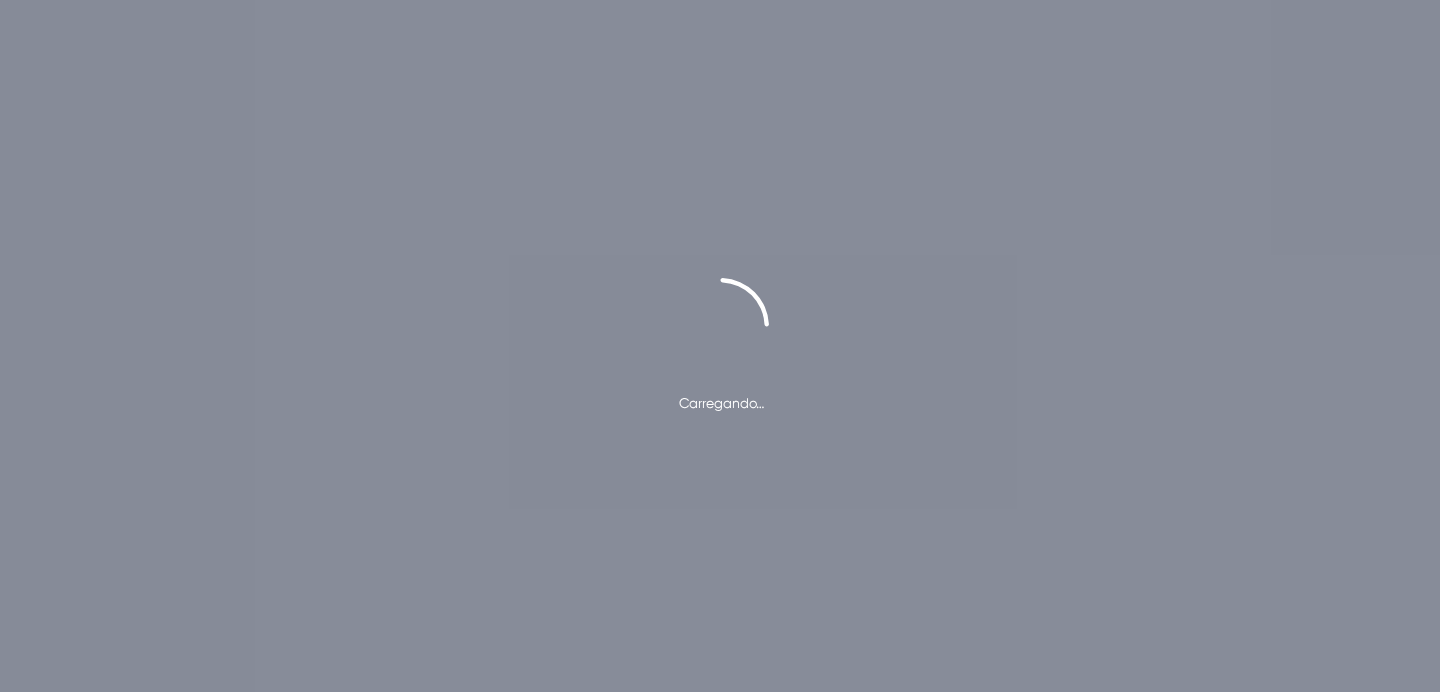 scroll, scrollTop: 0, scrollLeft: 0, axis: both 